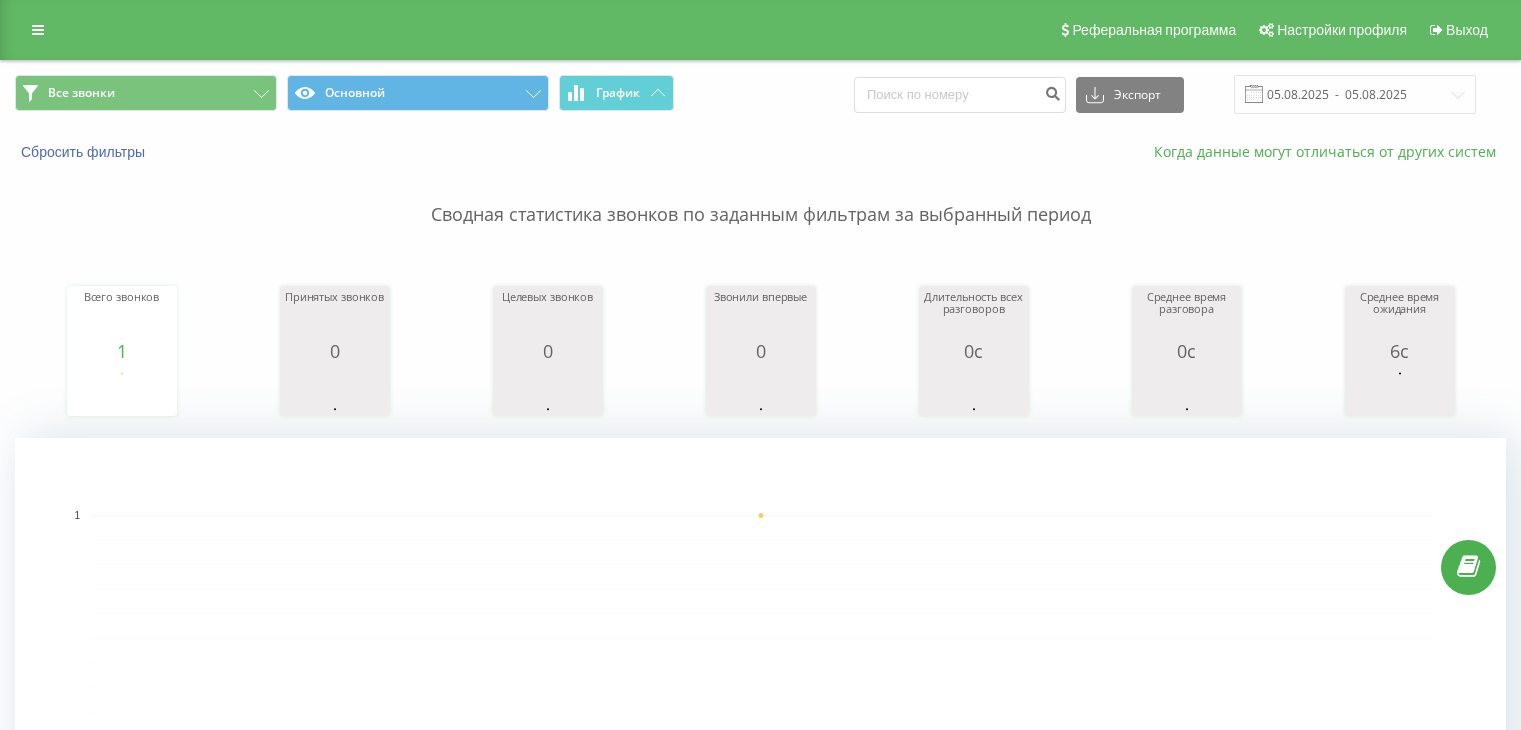 scroll, scrollTop: 61, scrollLeft: 0, axis: vertical 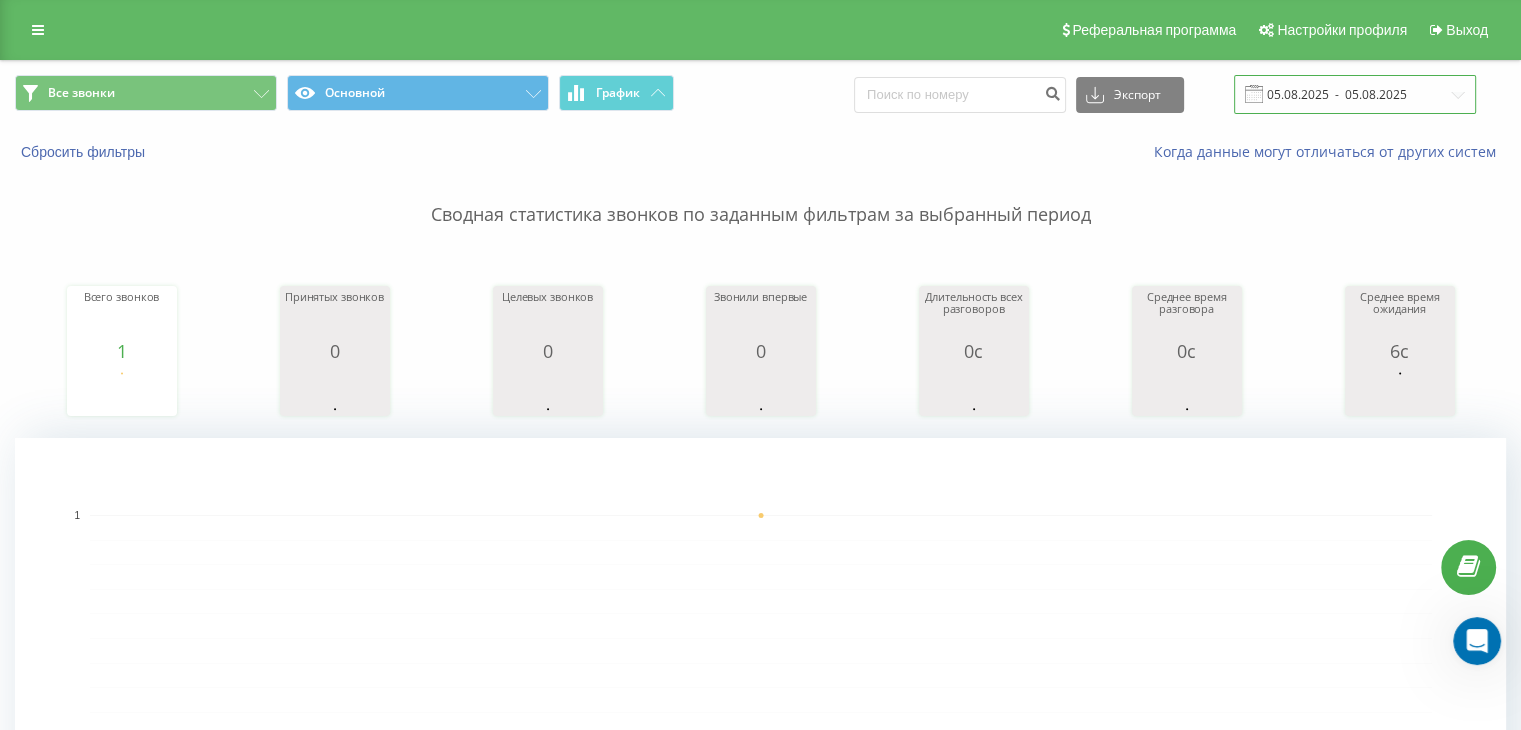 click on "05.08.2025  -  05.08.2025" at bounding box center (1355, 94) 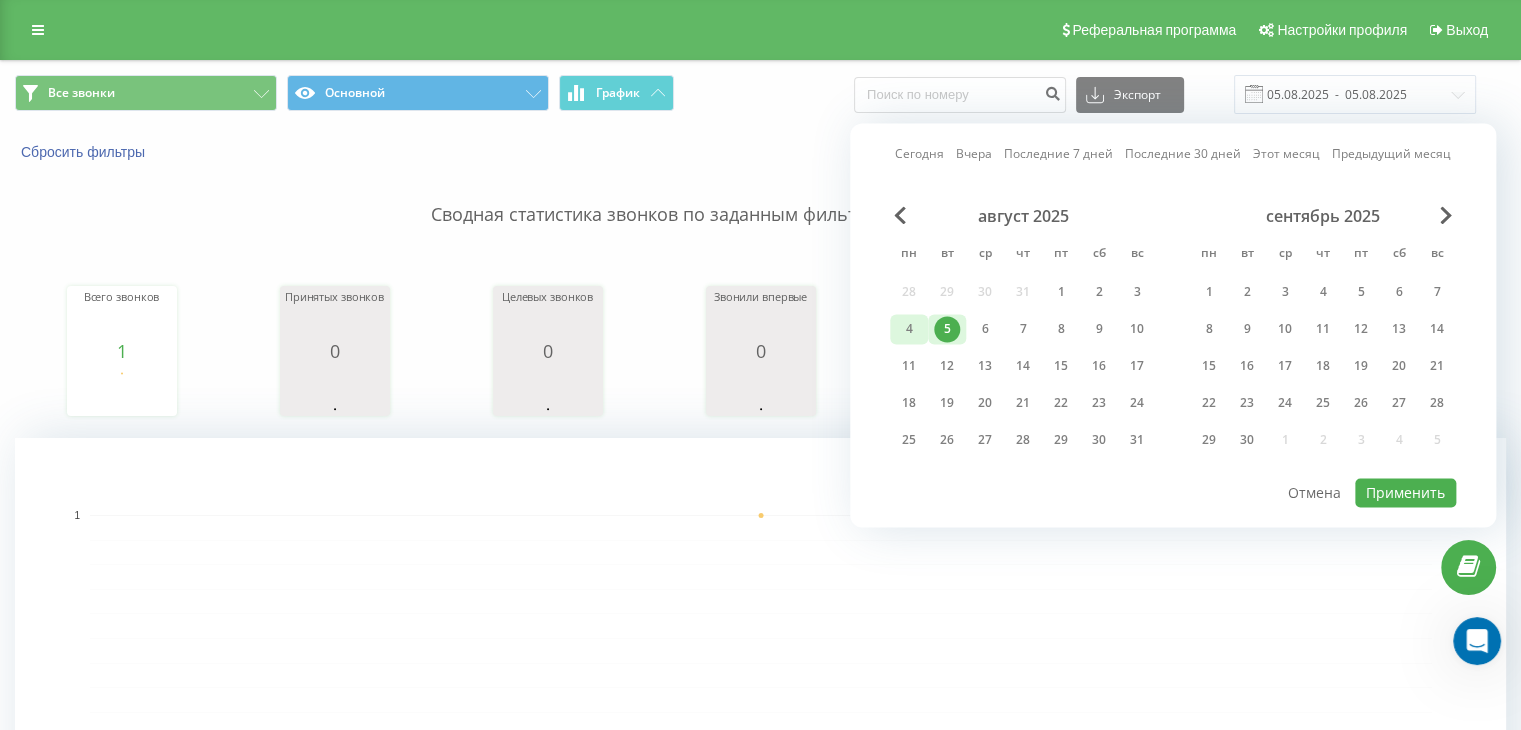 click on "4" at bounding box center [909, 329] 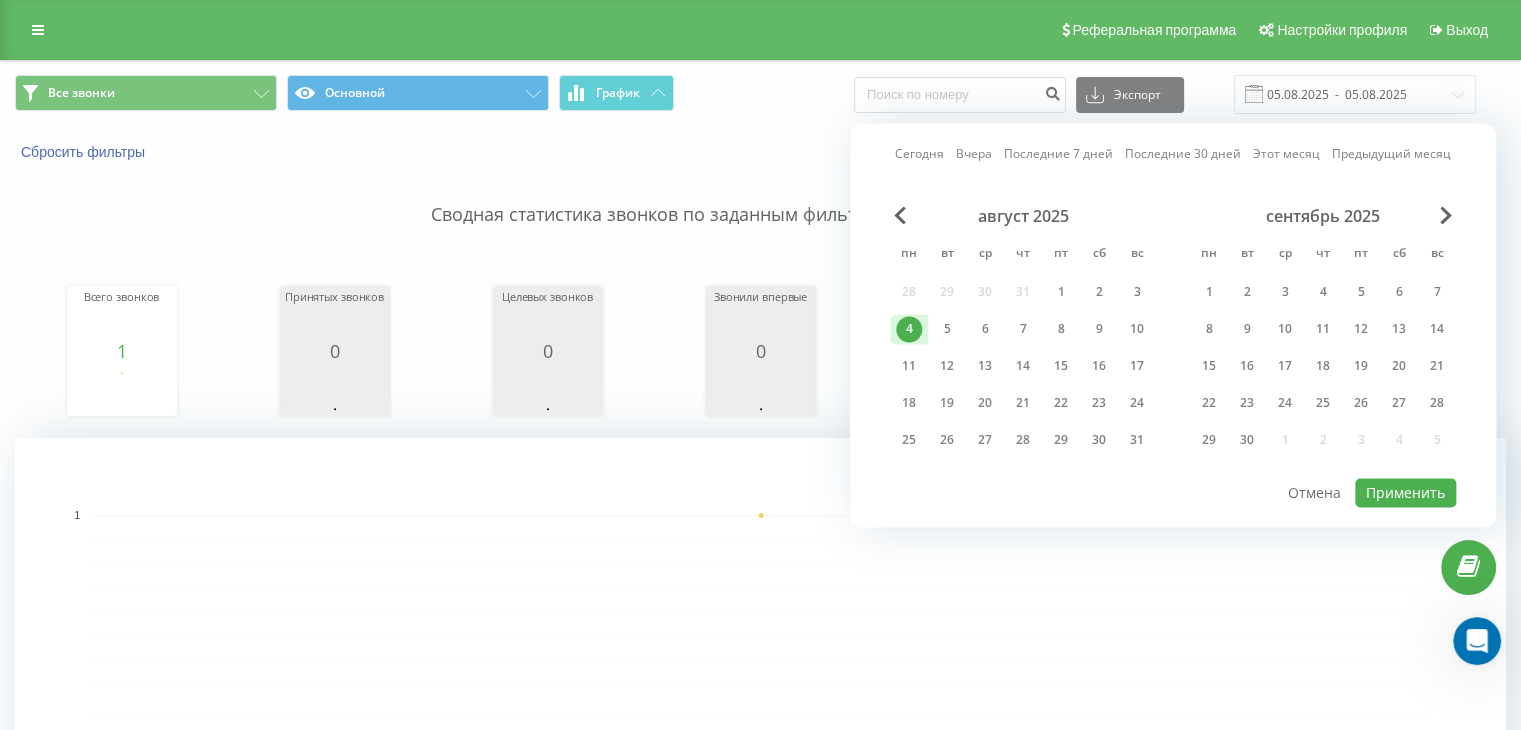 click on "4" at bounding box center (909, 329) 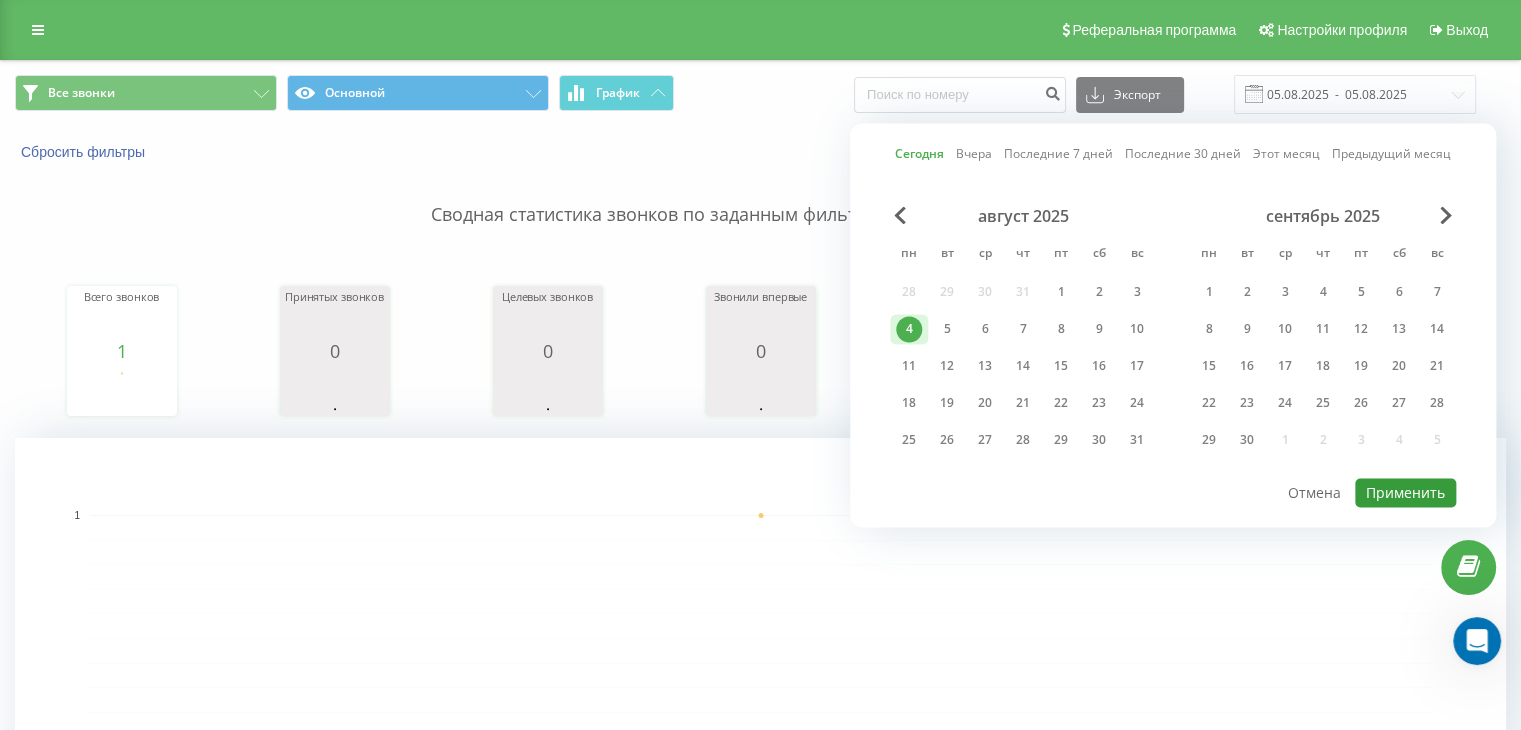 click on "Применить" at bounding box center (1405, 492) 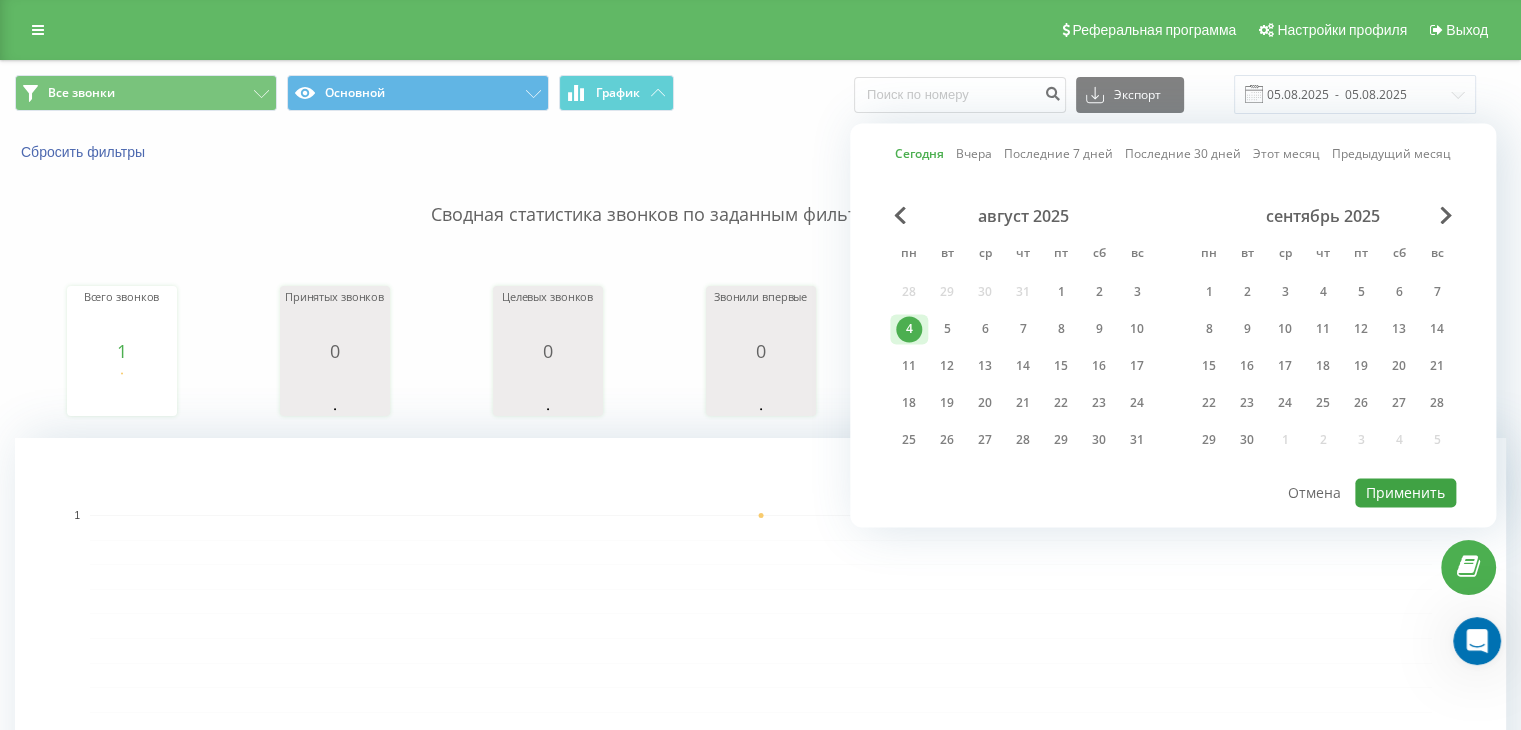 type on "04.08.2025  -  04.08.2025" 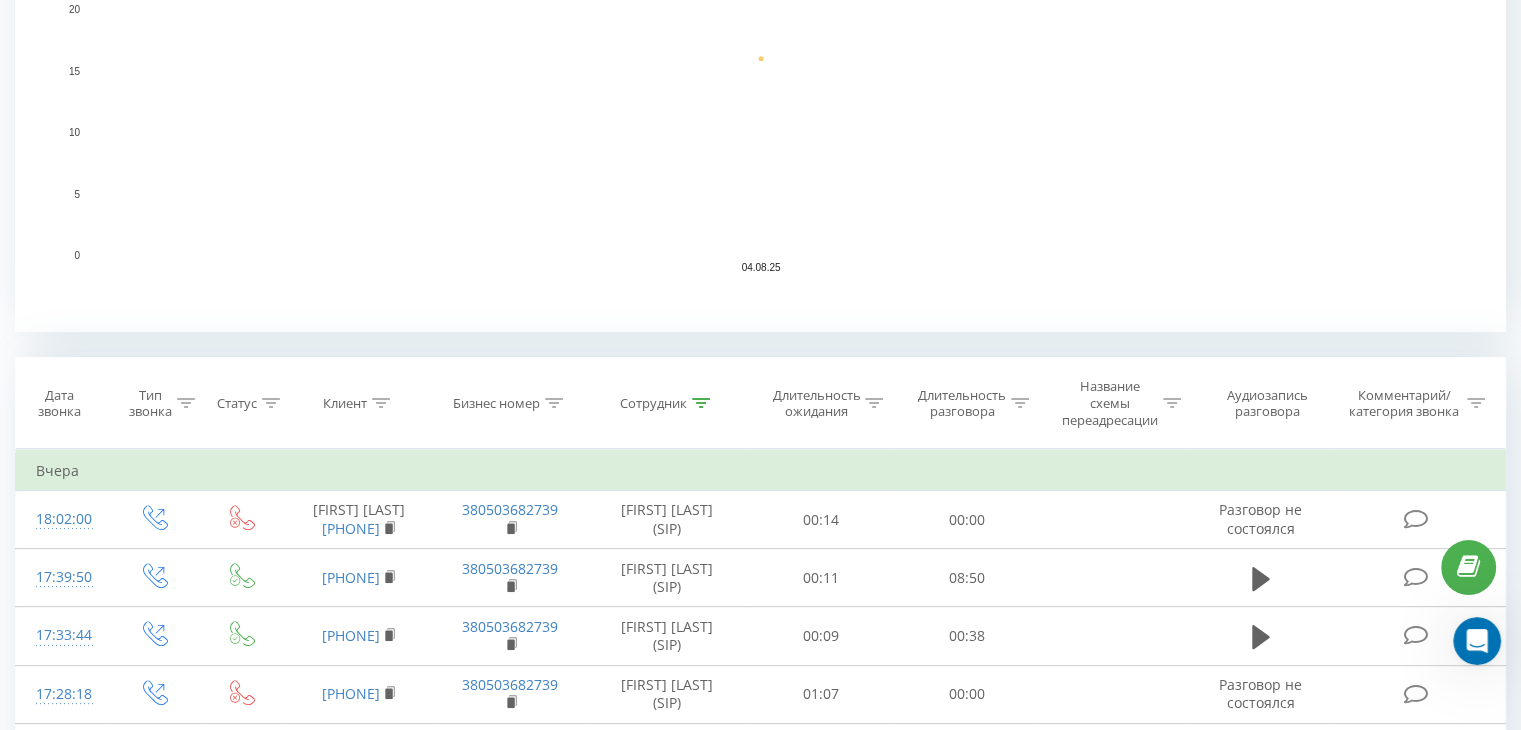 scroll, scrollTop: 600, scrollLeft: 0, axis: vertical 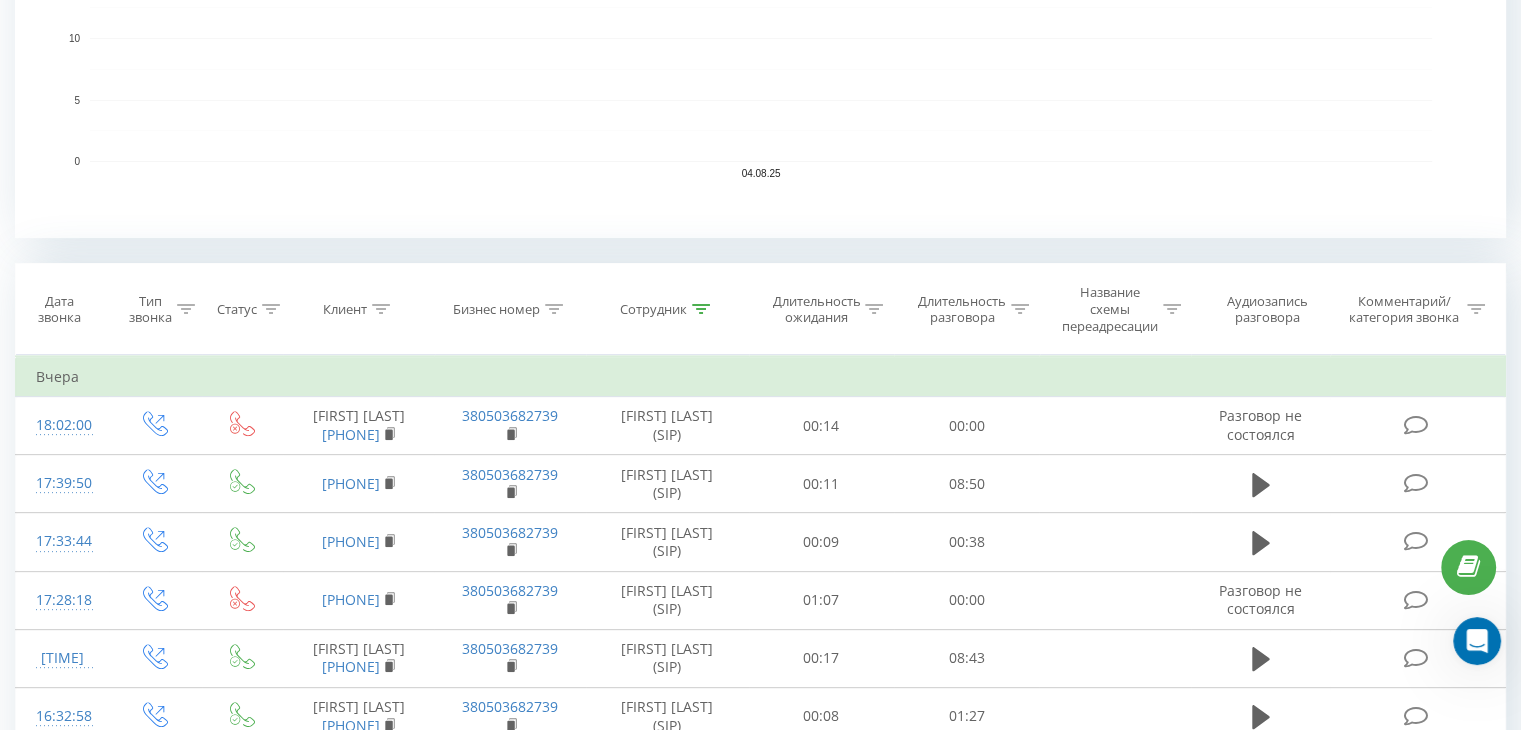 click on "Сотрудник" at bounding box center [653, 309] 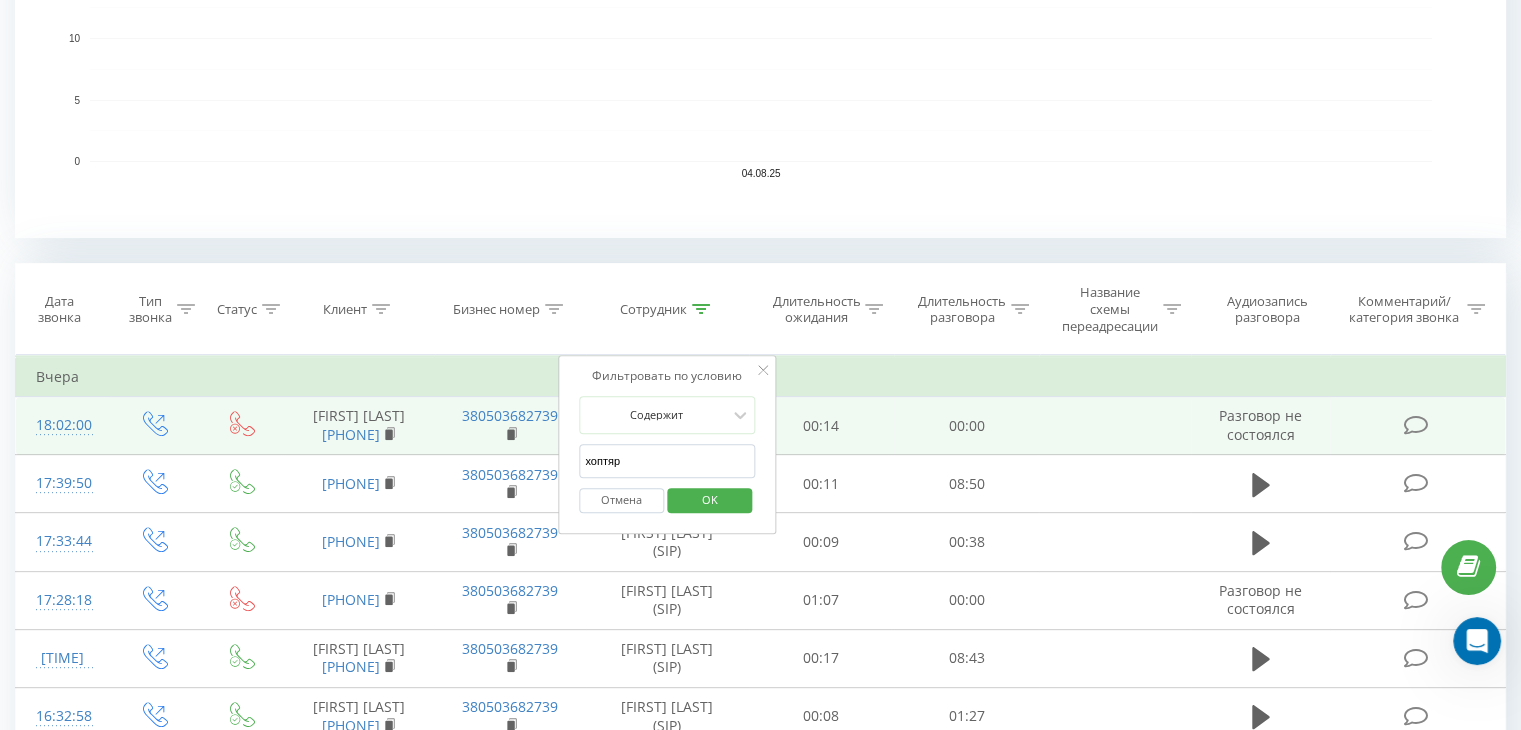 drag, startPoint x: 641, startPoint y: 453, endPoint x: 454, endPoint y: 445, distance: 187.17105 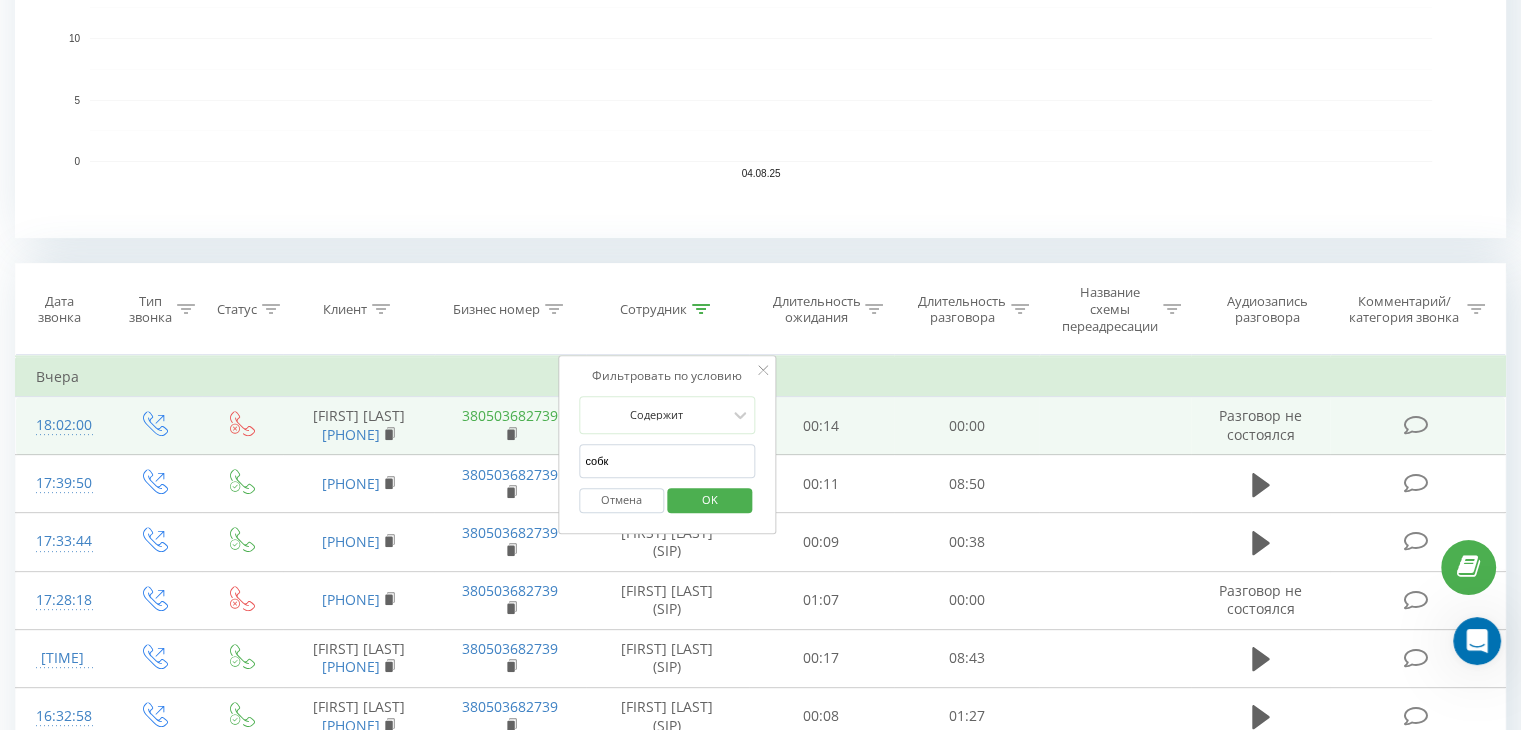 type on "собко" 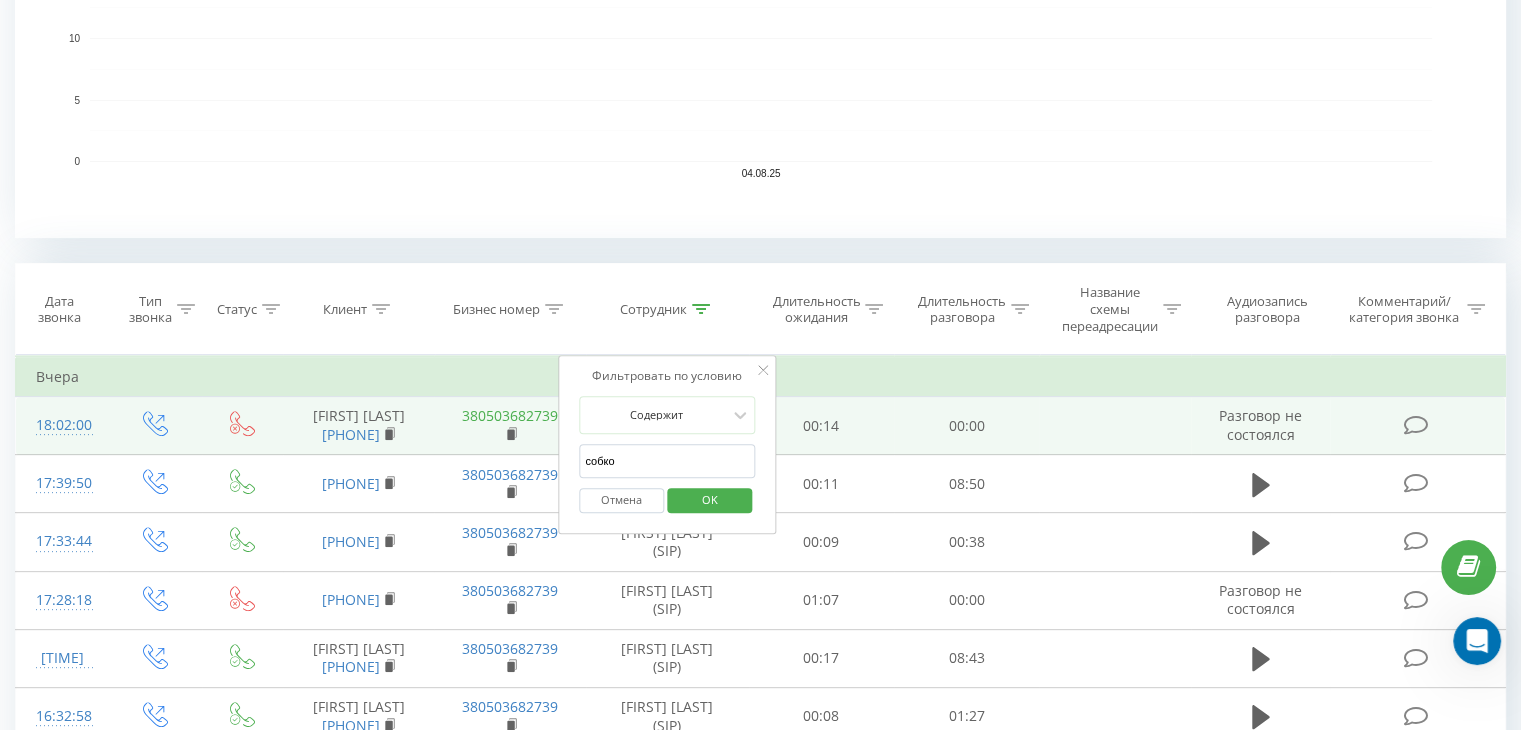 click on "OK" at bounding box center (709, 500) 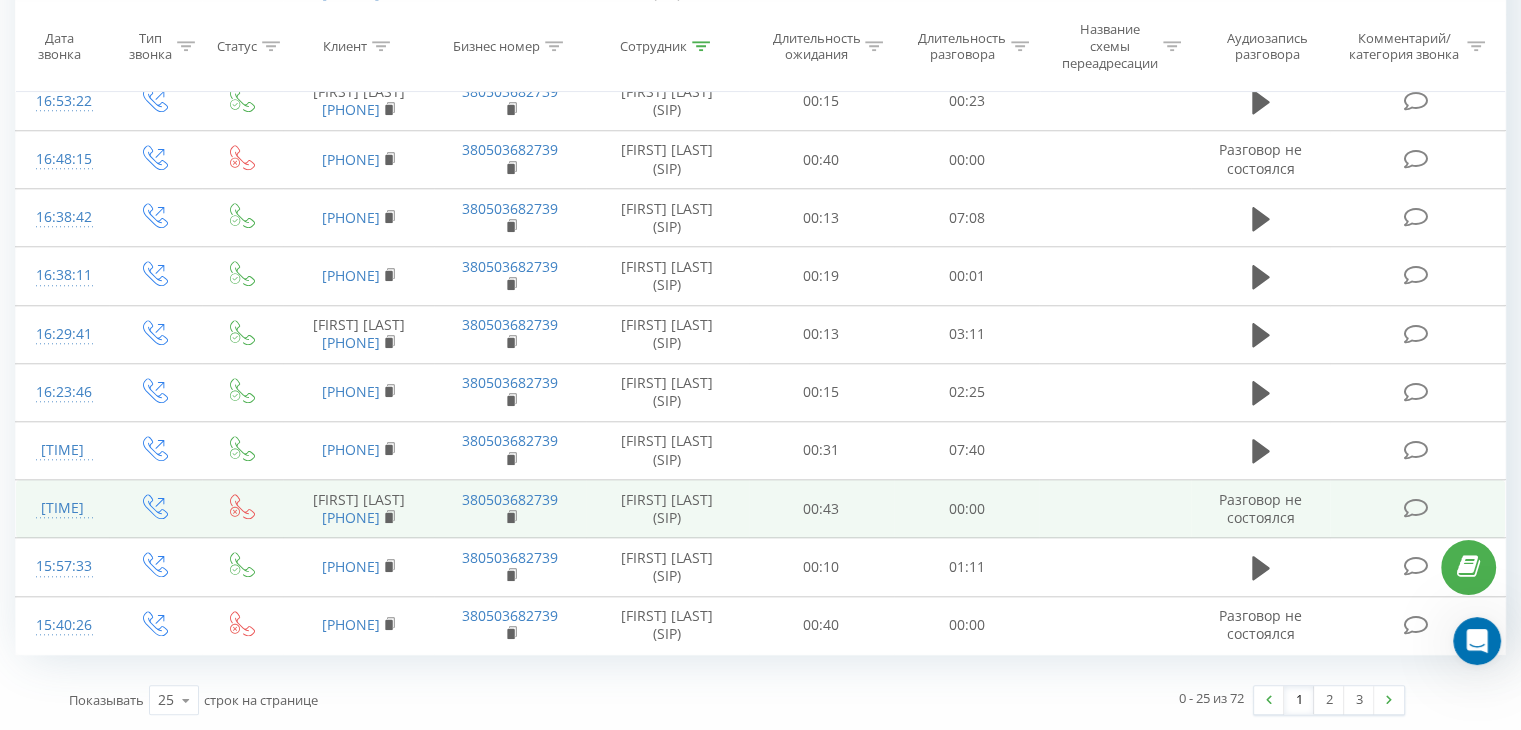 scroll, scrollTop: 1989, scrollLeft: 0, axis: vertical 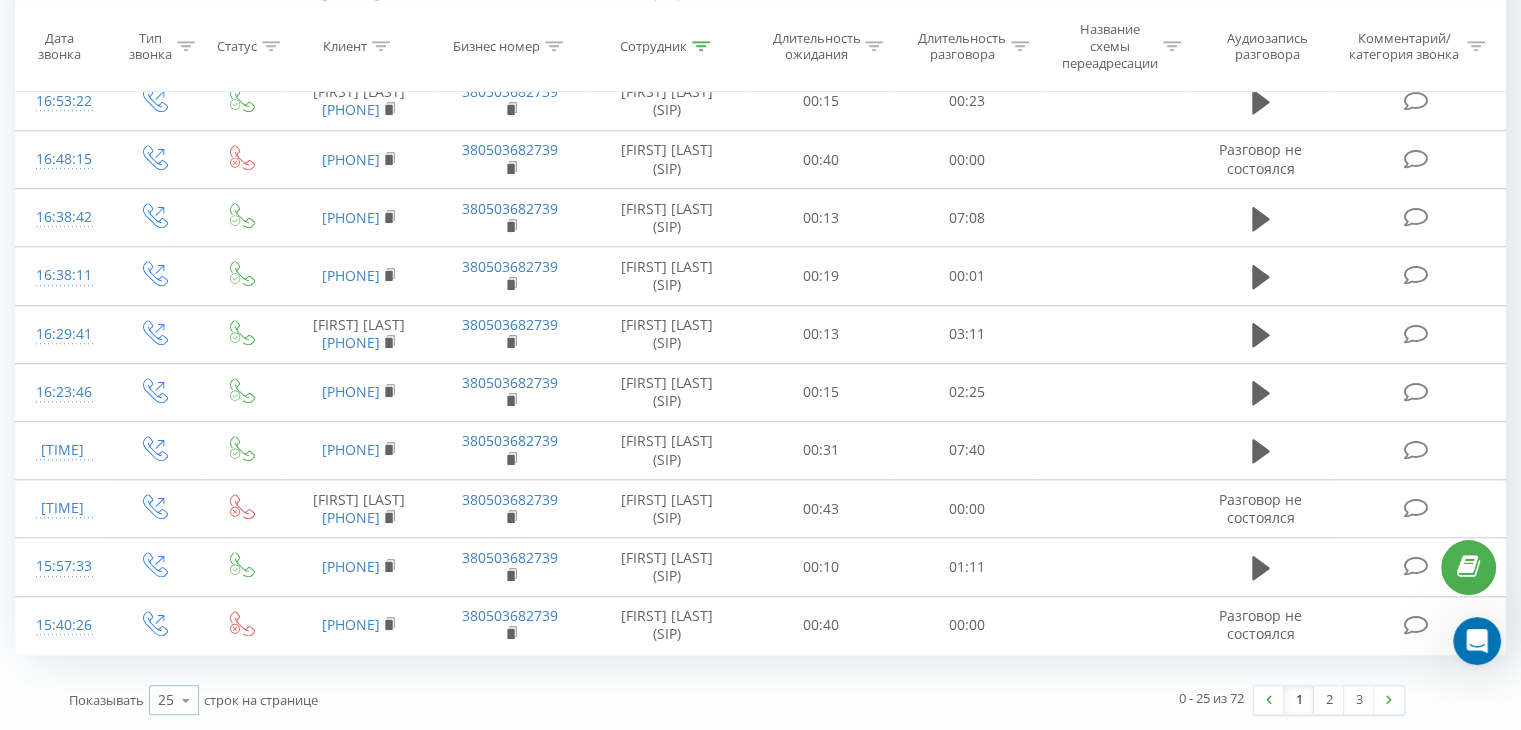 click at bounding box center (186, 700) 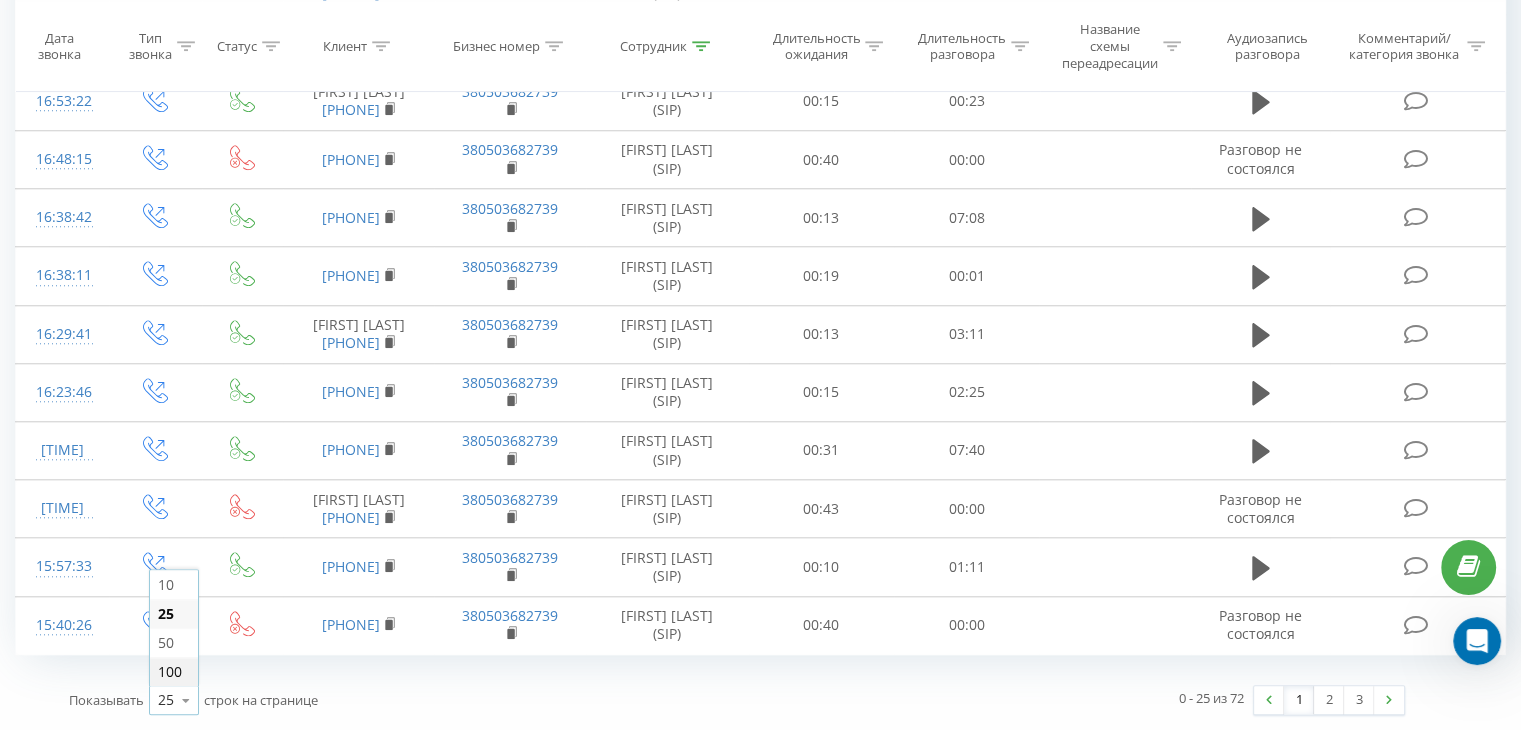 click on "100" at bounding box center [174, 671] 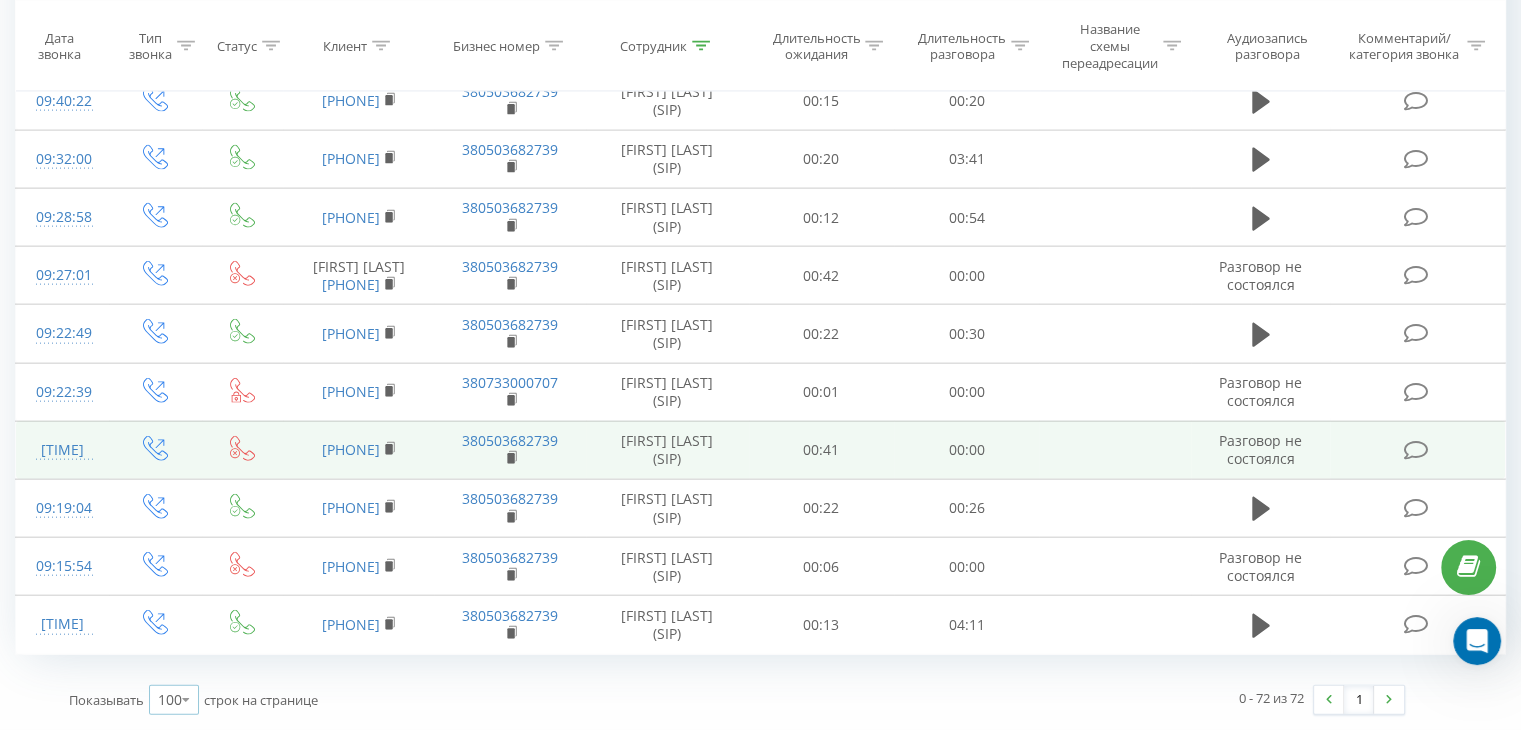 scroll, scrollTop: 4945, scrollLeft: 0, axis: vertical 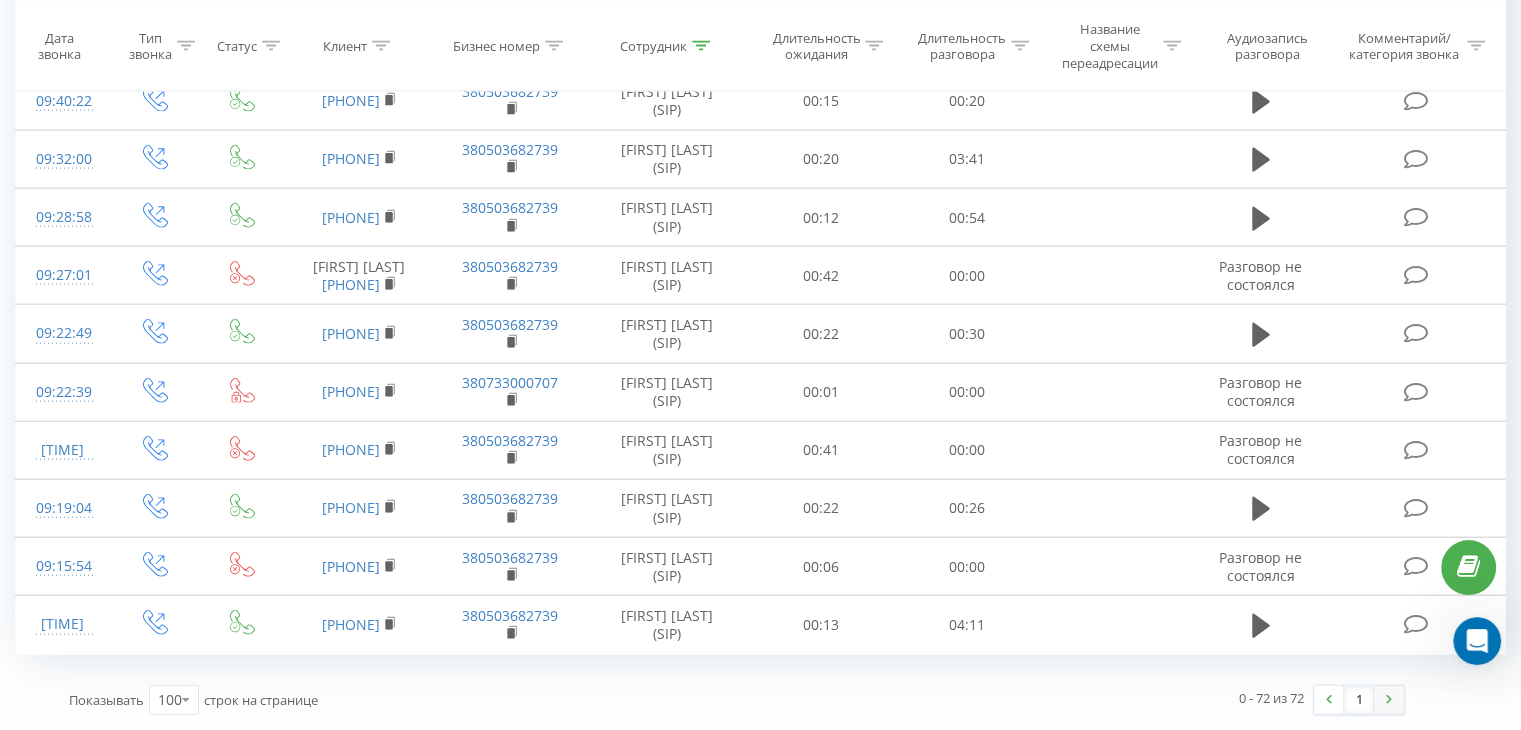 click at bounding box center [1389, 700] 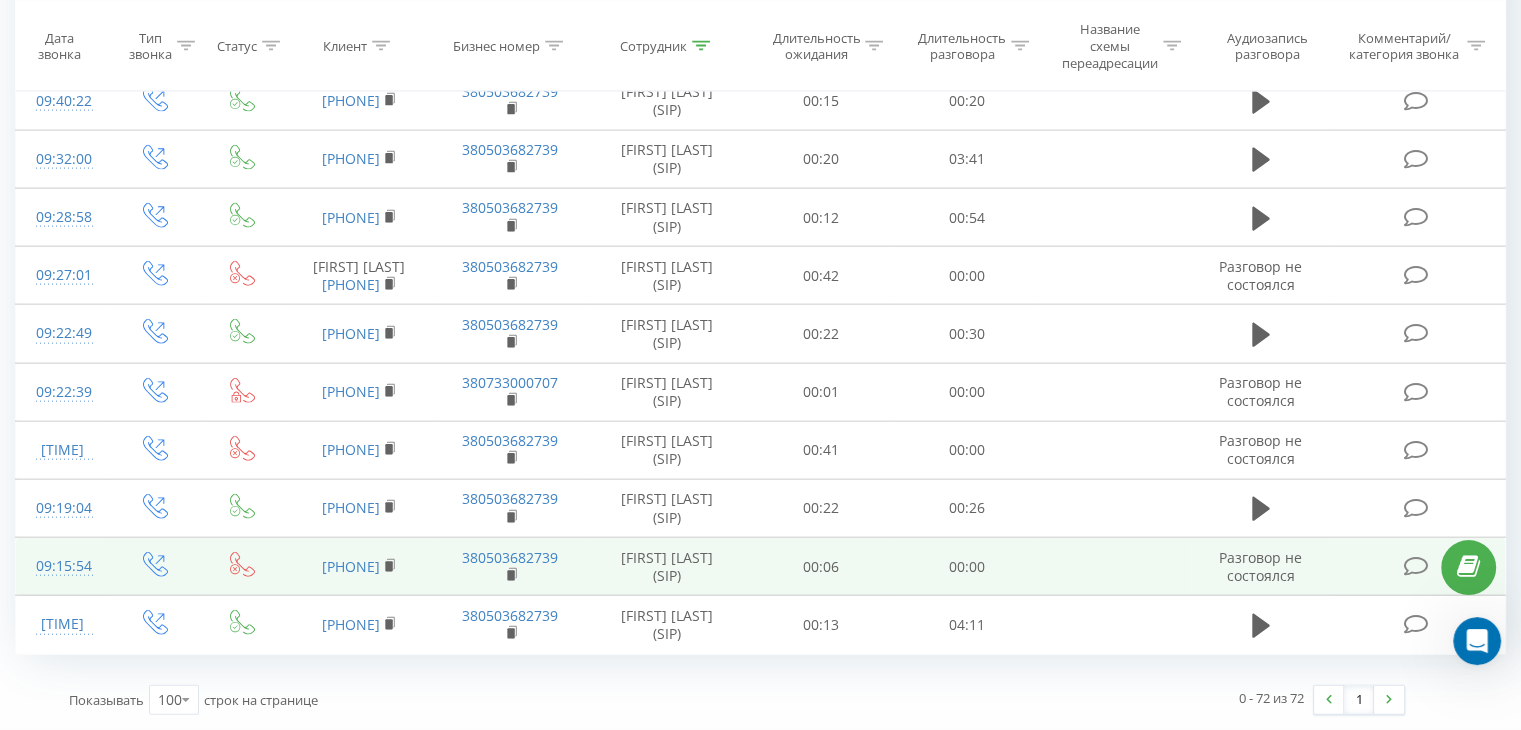 scroll, scrollTop: 4945, scrollLeft: 0, axis: vertical 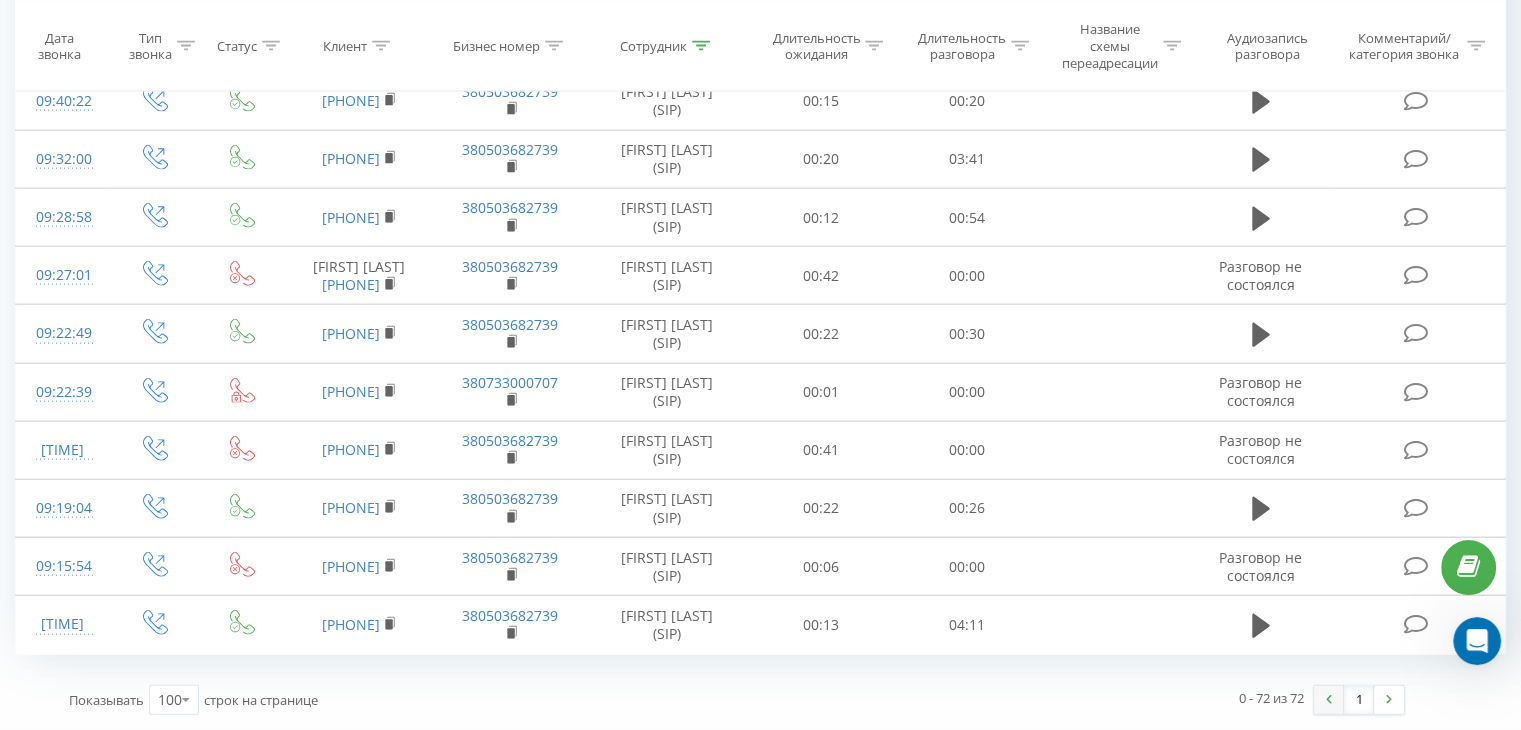 click at bounding box center (1329, 699) 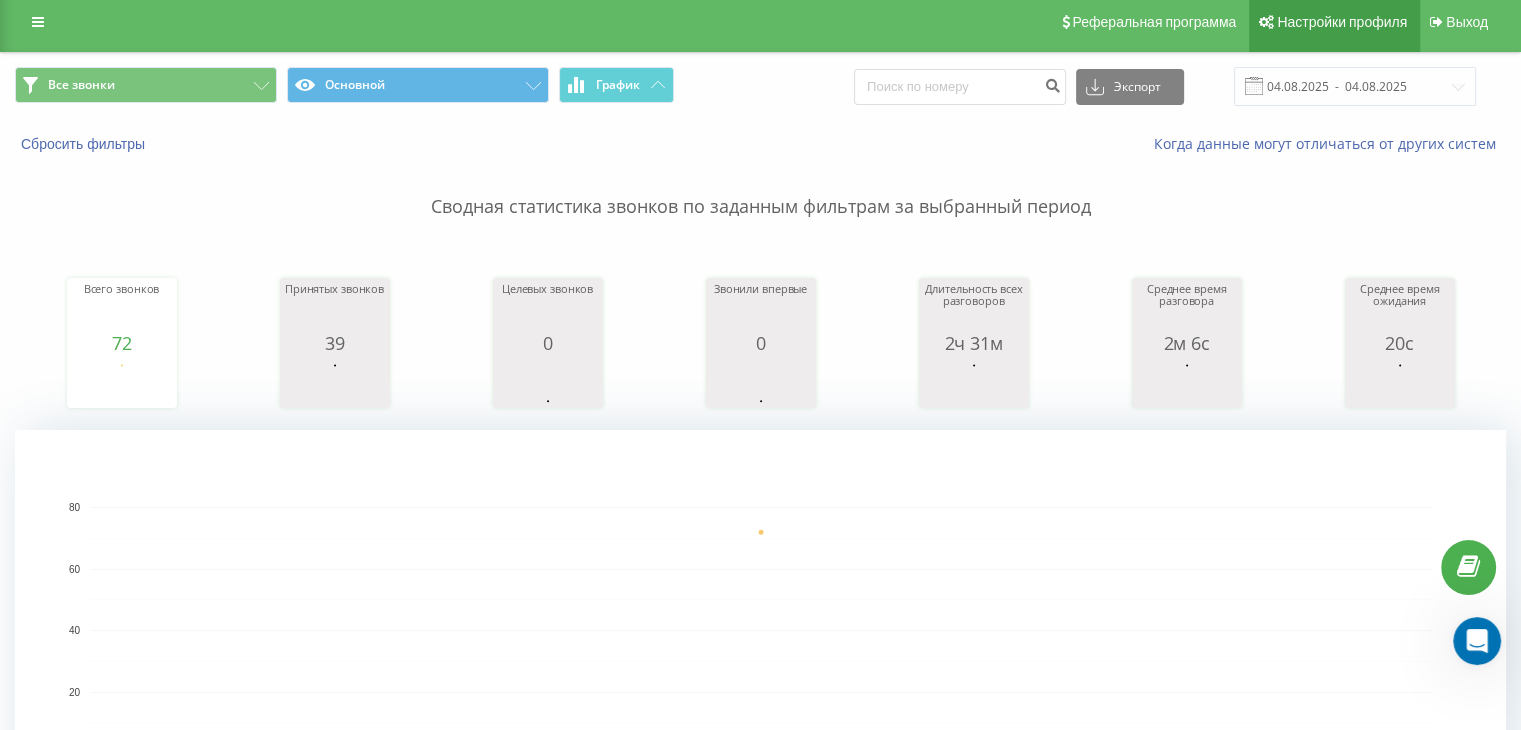 scroll, scrollTop: 0, scrollLeft: 0, axis: both 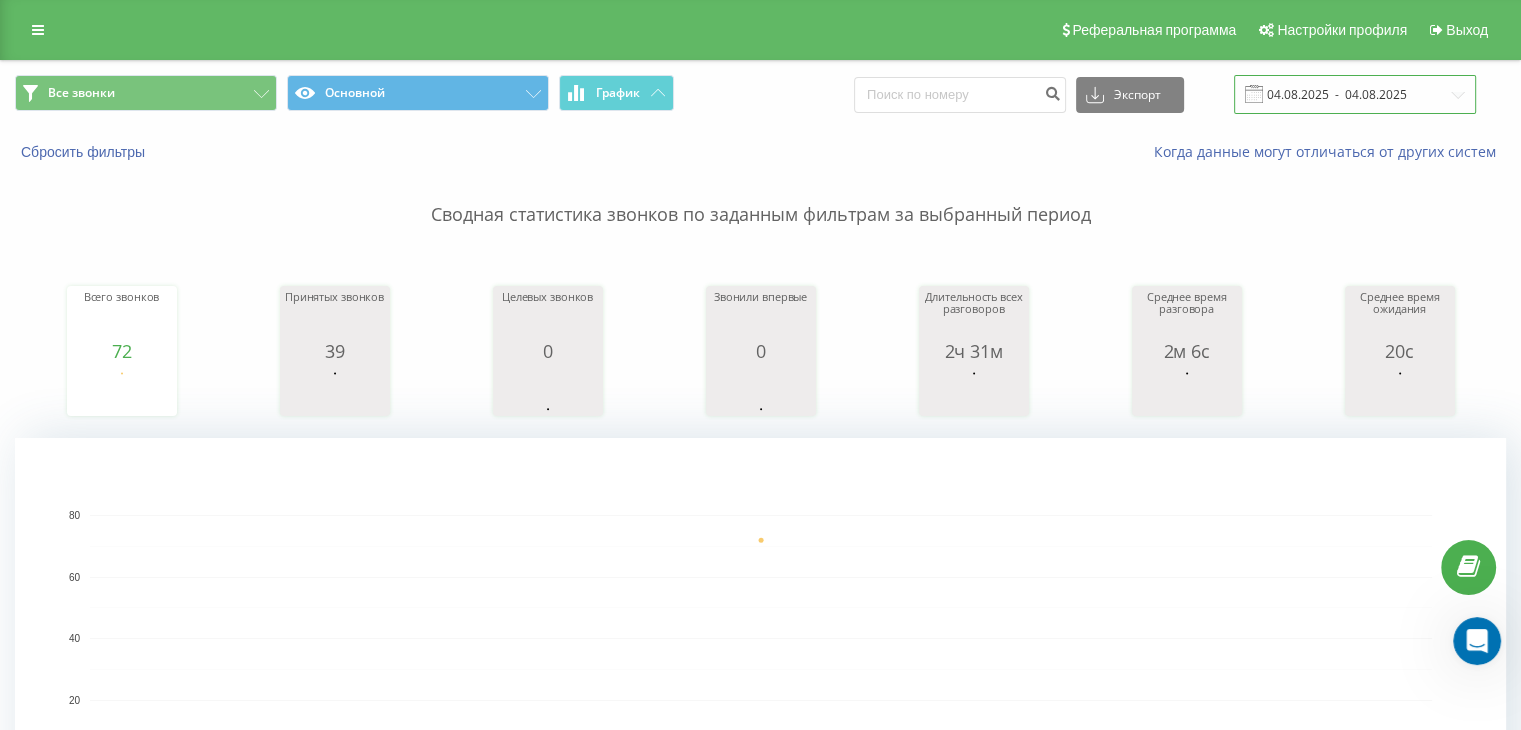 click on "04.08.2025  -  04.08.2025" at bounding box center [1355, 94] 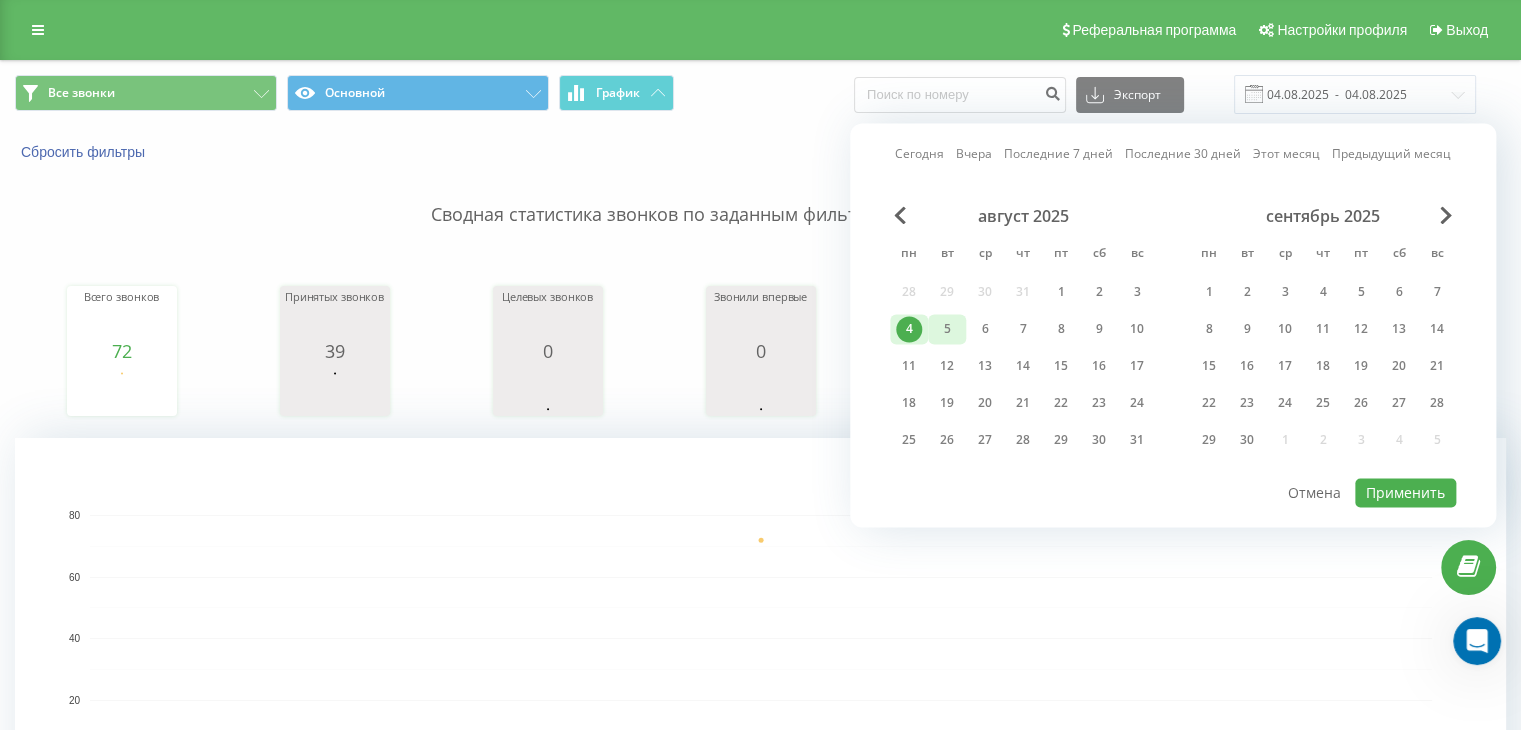click on "5" at bounding box center (947, 329) 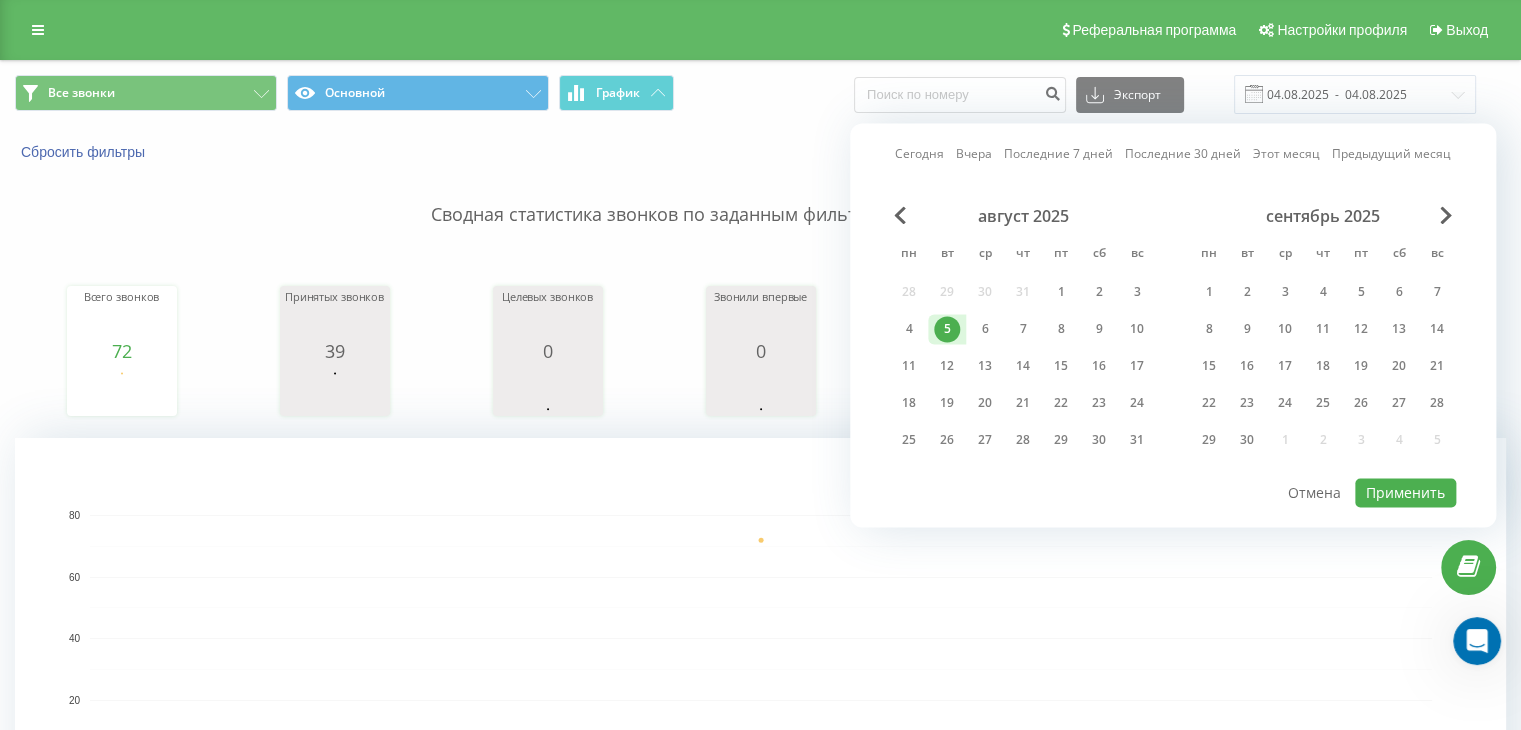 click on "5" at bounding box center [947, 329] 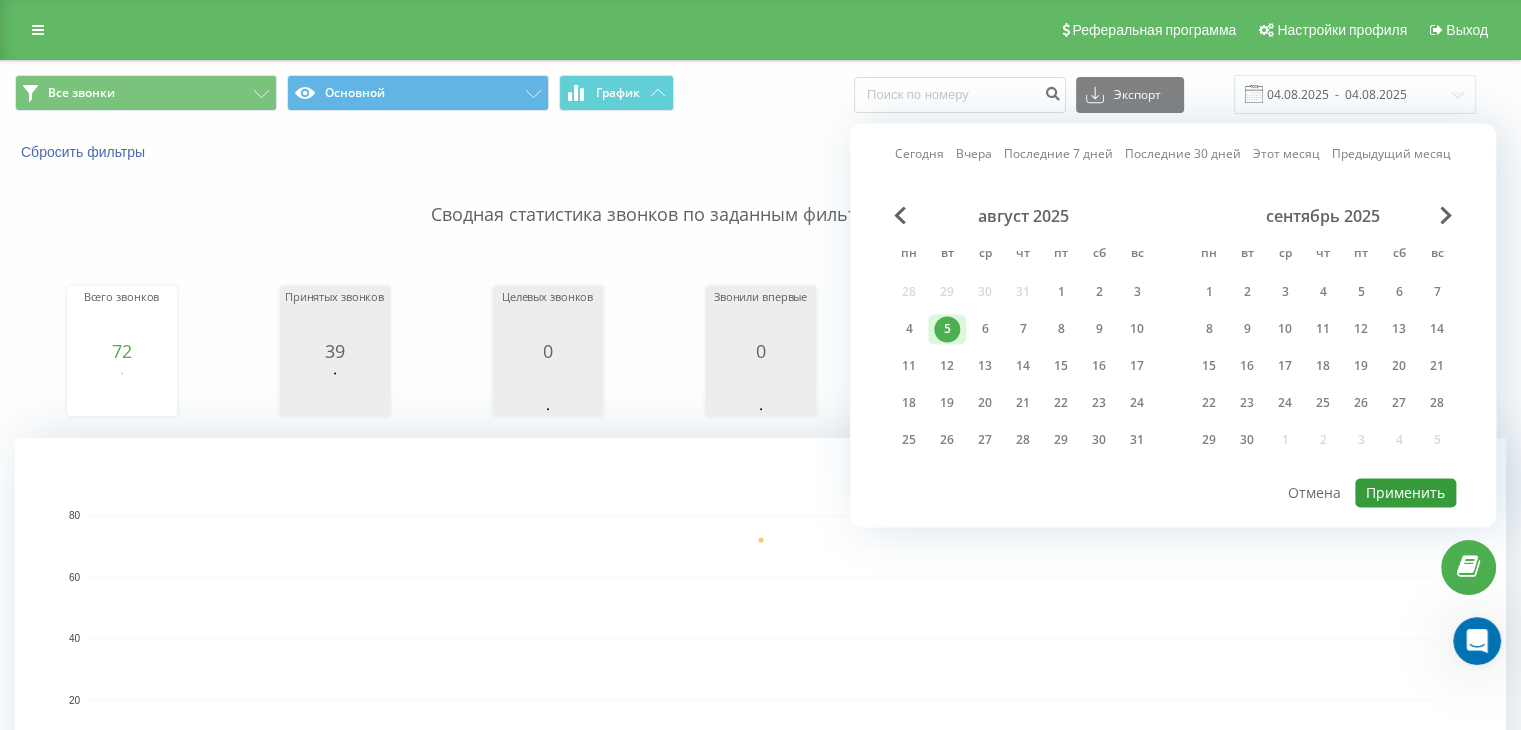 click on "Применить" at bounding box center [1405, 492] 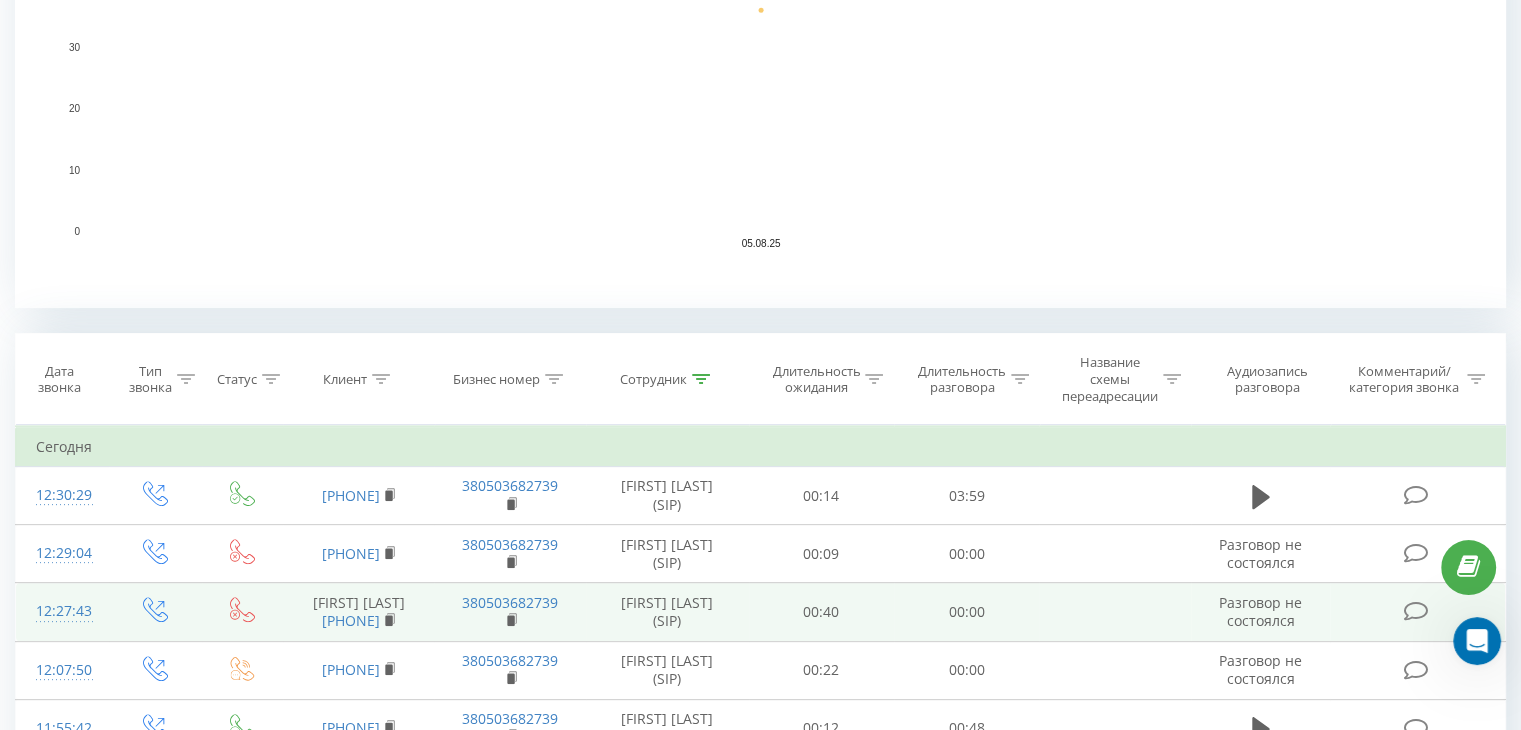 scroll, scrollTop: 0, scrollLeft: 0, axis: both 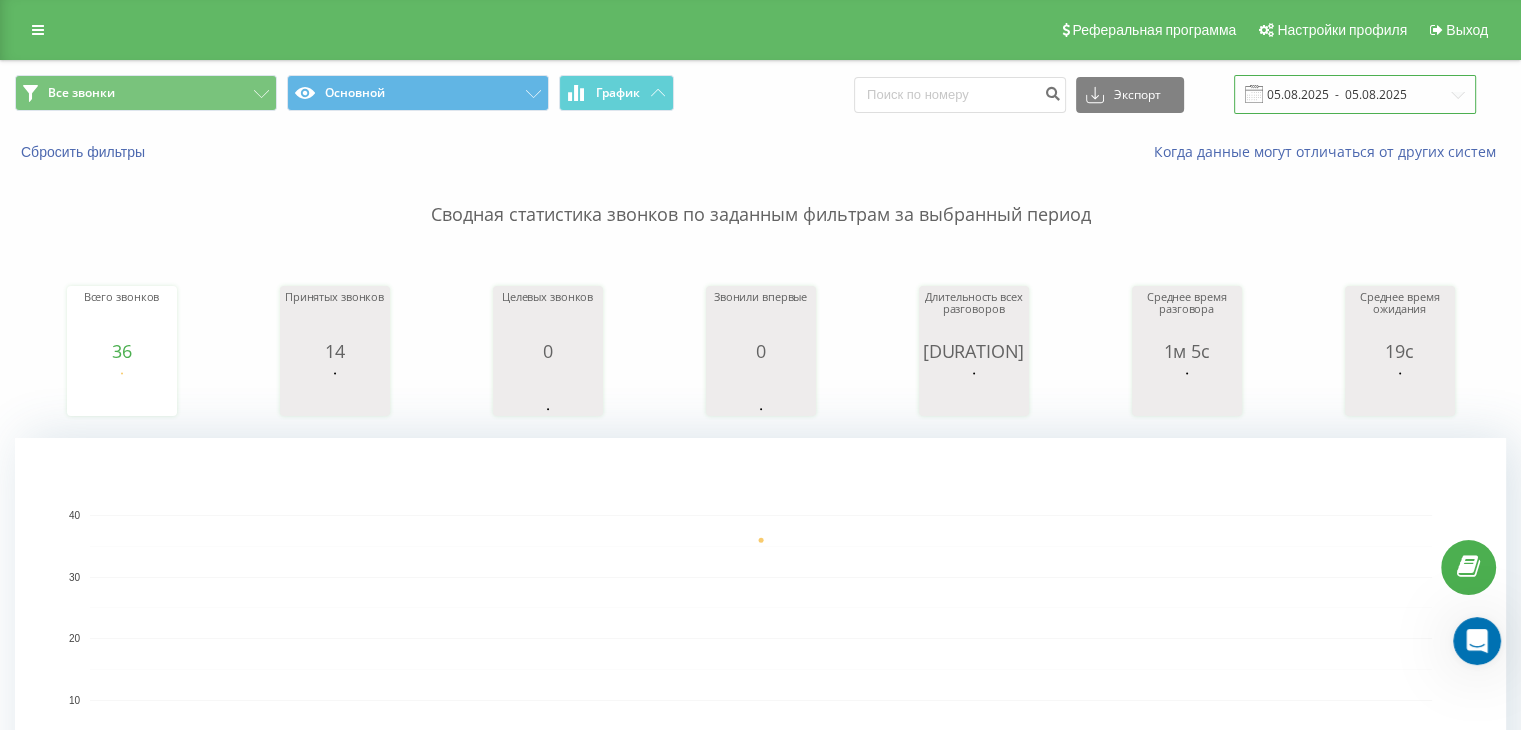 click on "05.08.2025  -  05.08.2025" at bounding box center [1355, 94] 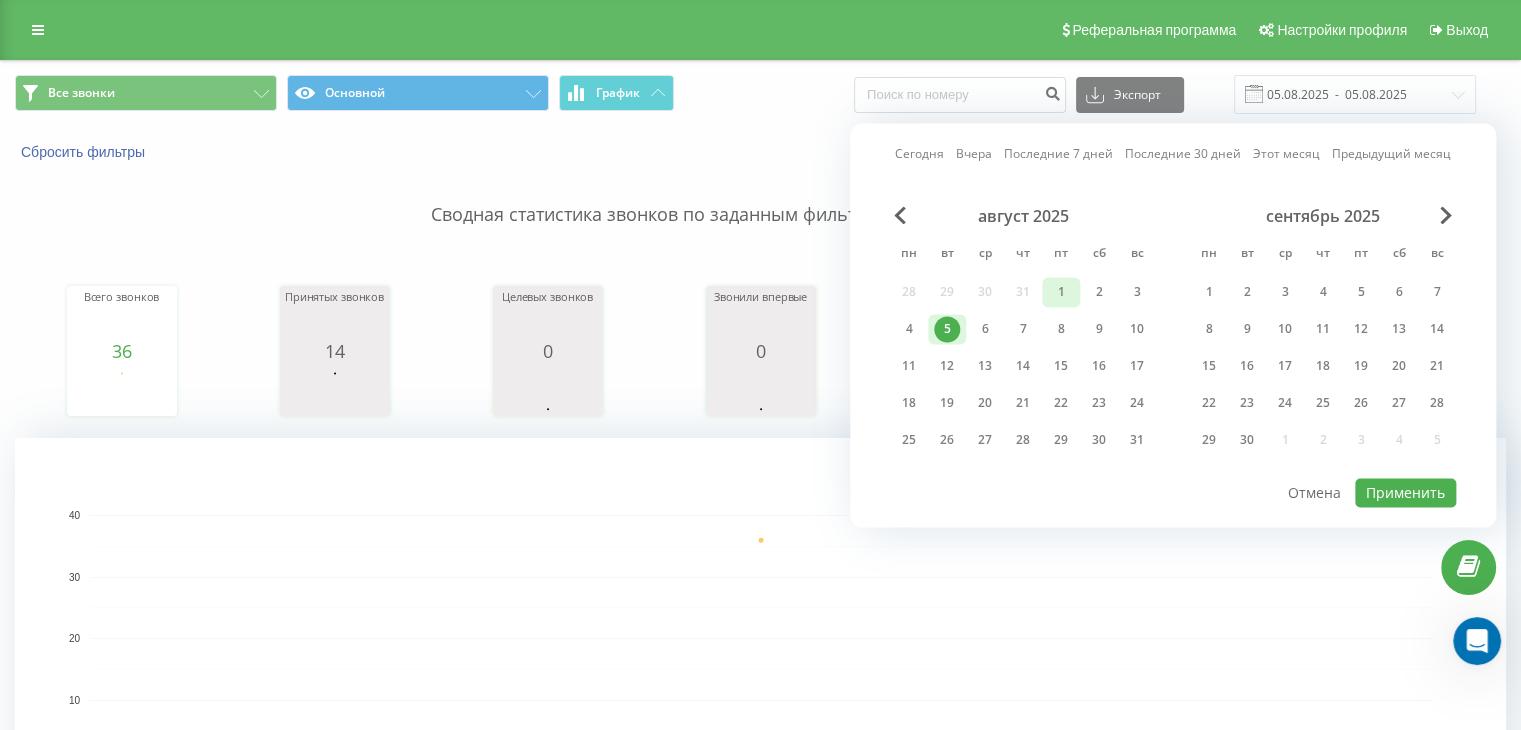 click on "1" at bounding box center (1061, 292) 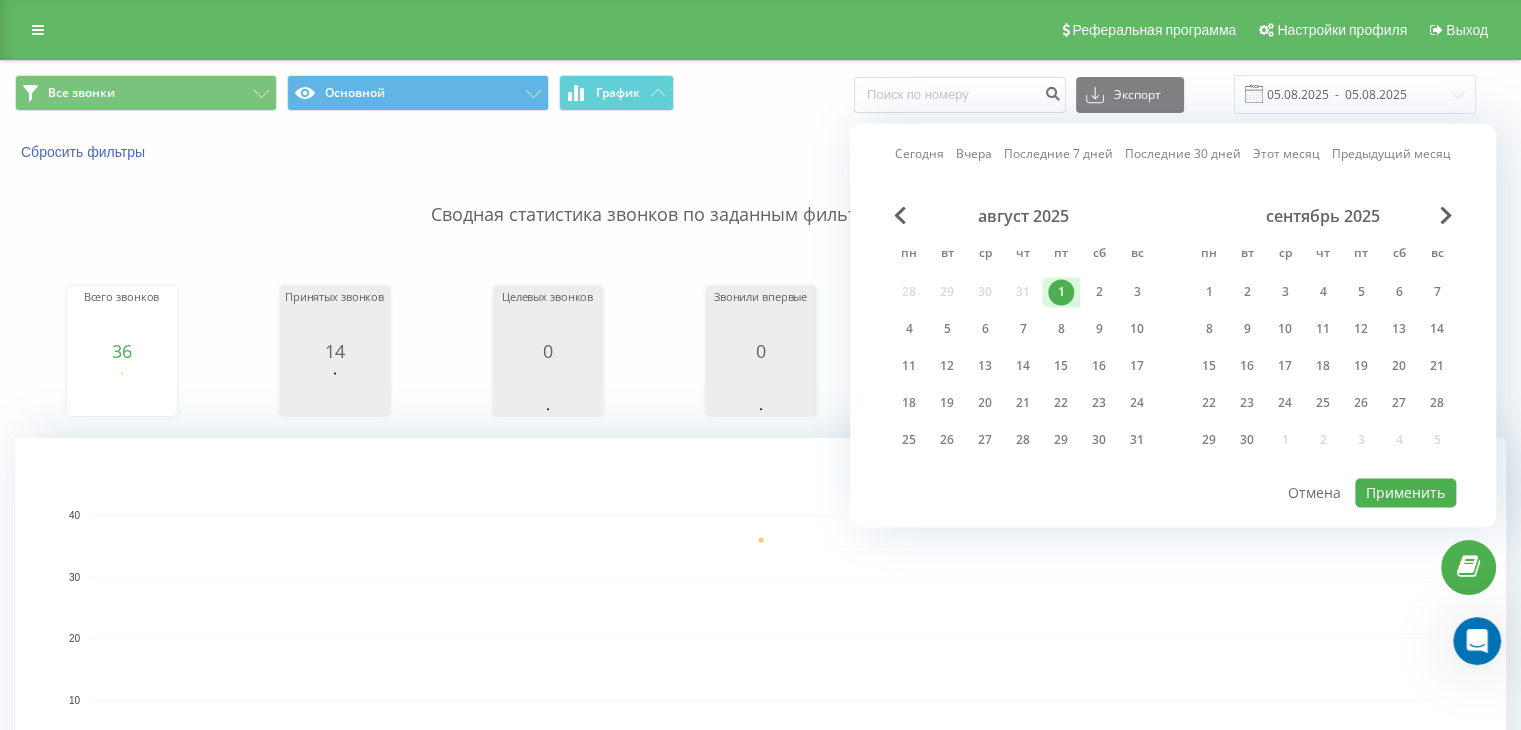 click on "1" at bounding box center [1061, 292] 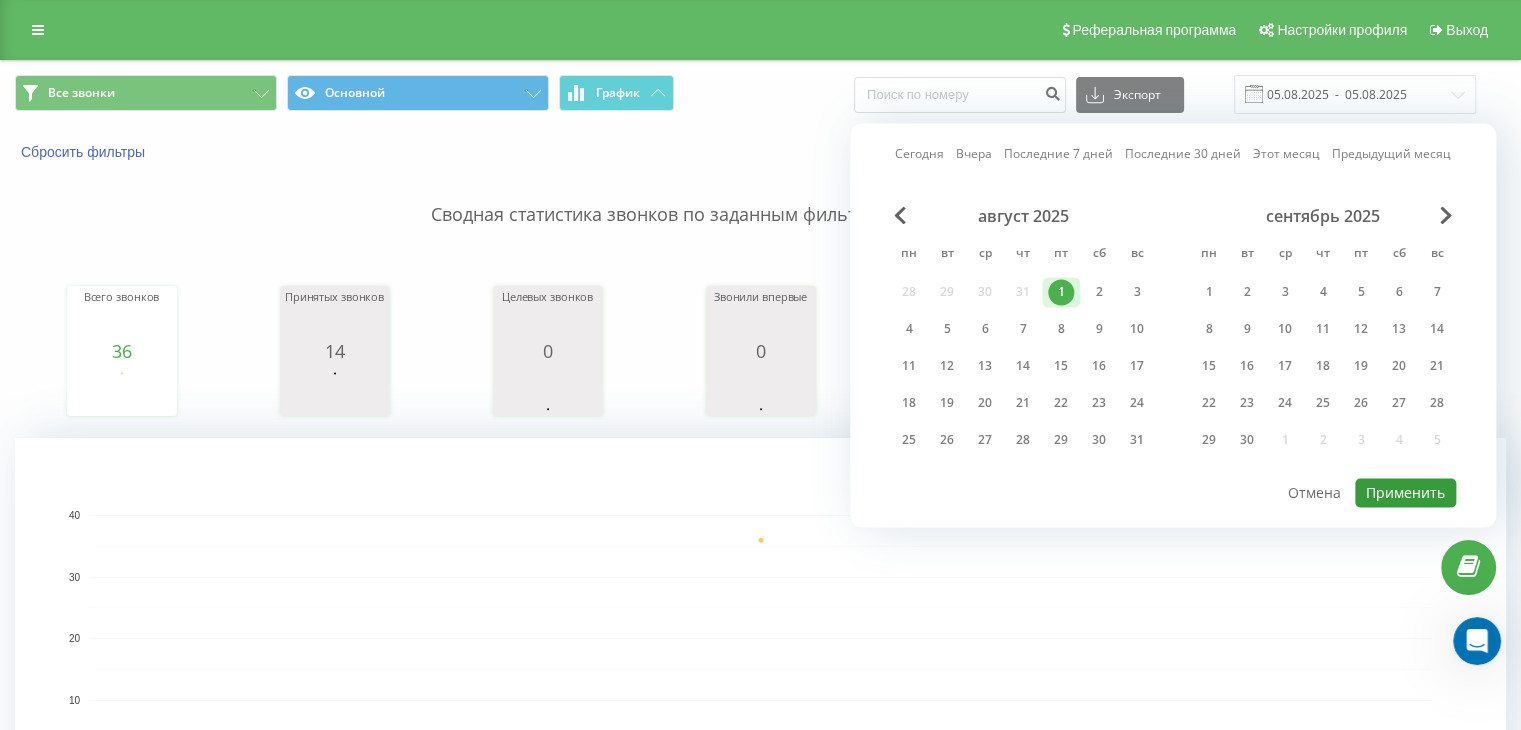 click on "Применить" at bounding box center [1405, 492] 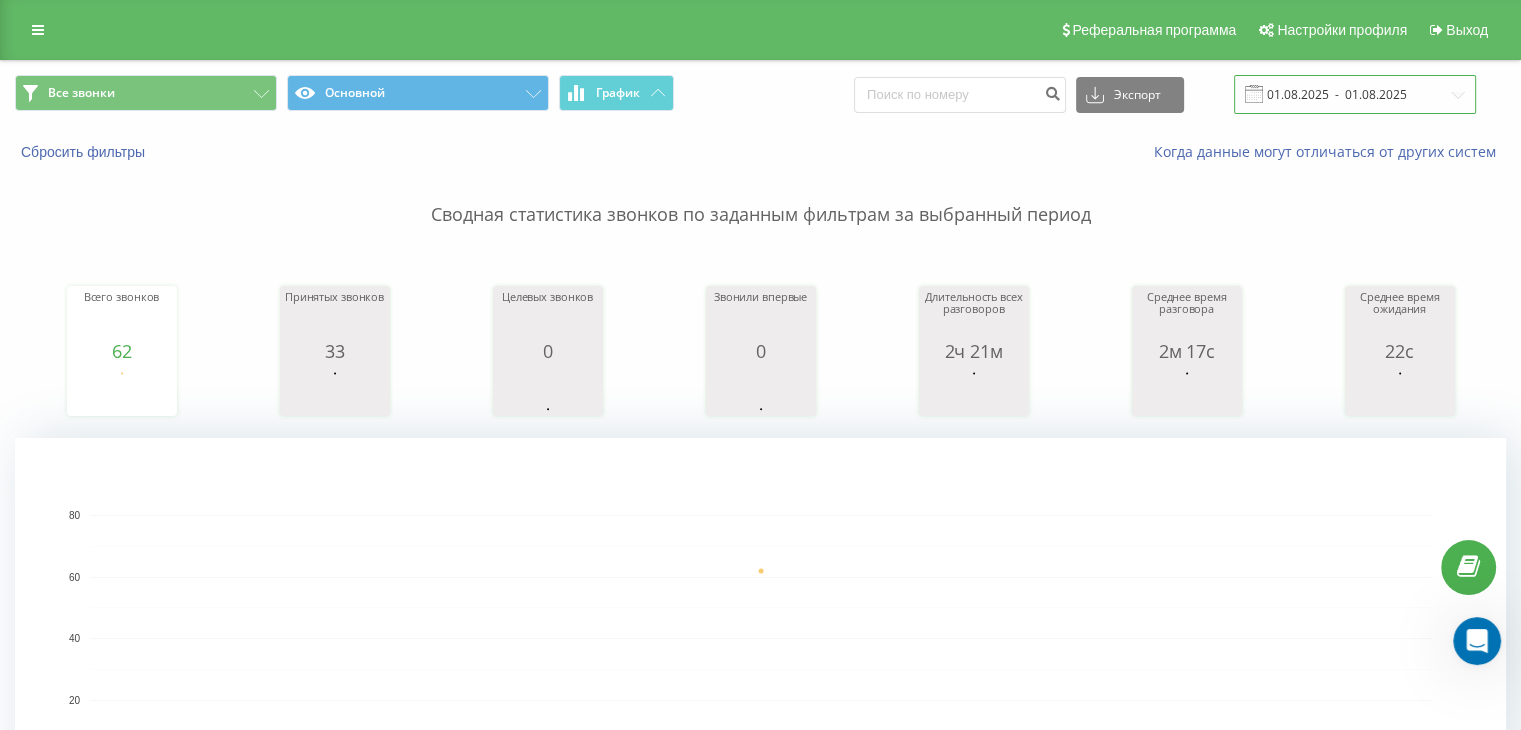 click on "01.08.2025  -  01.08.2025" at bounding box center [1355, 94] 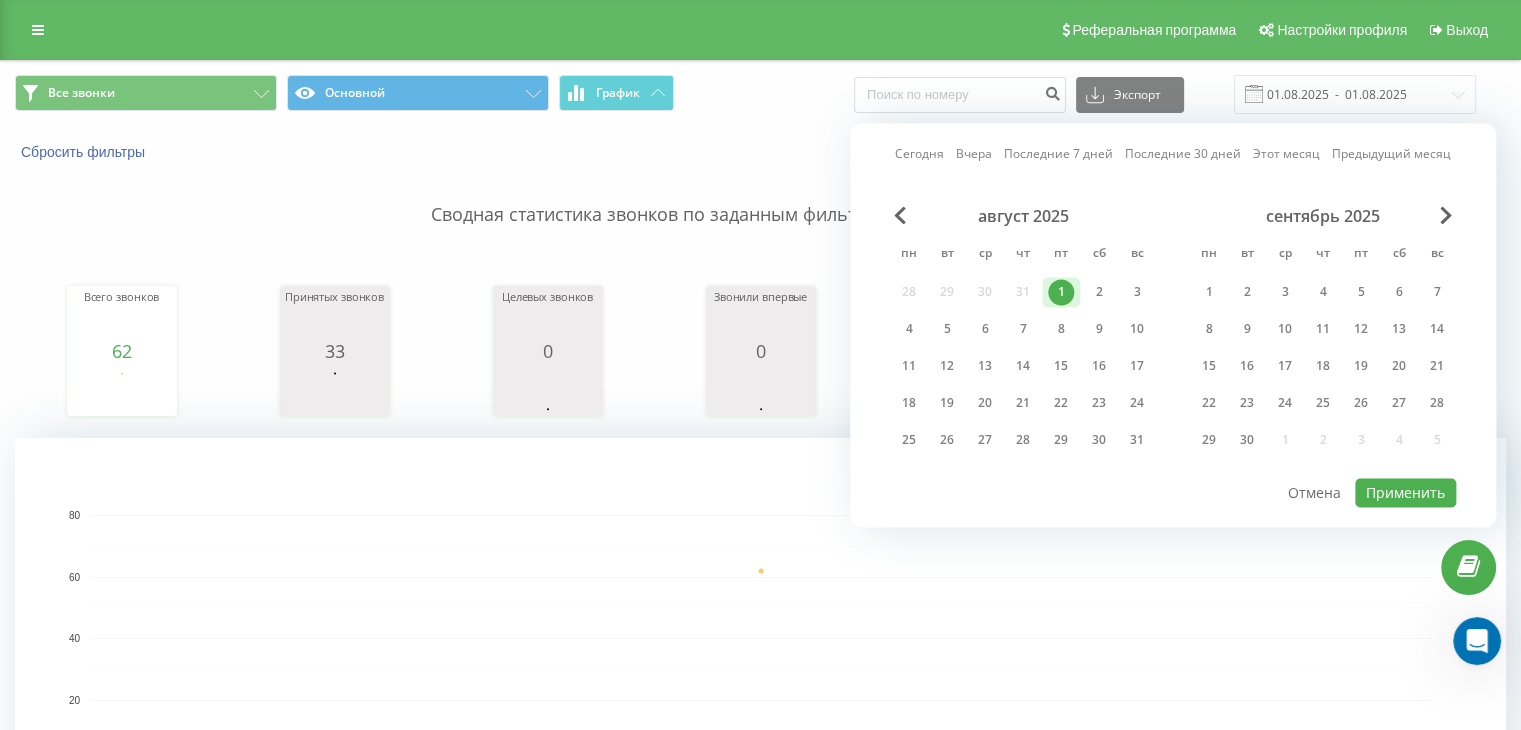 click on "август 2025" at bounding box center [1023, 216] 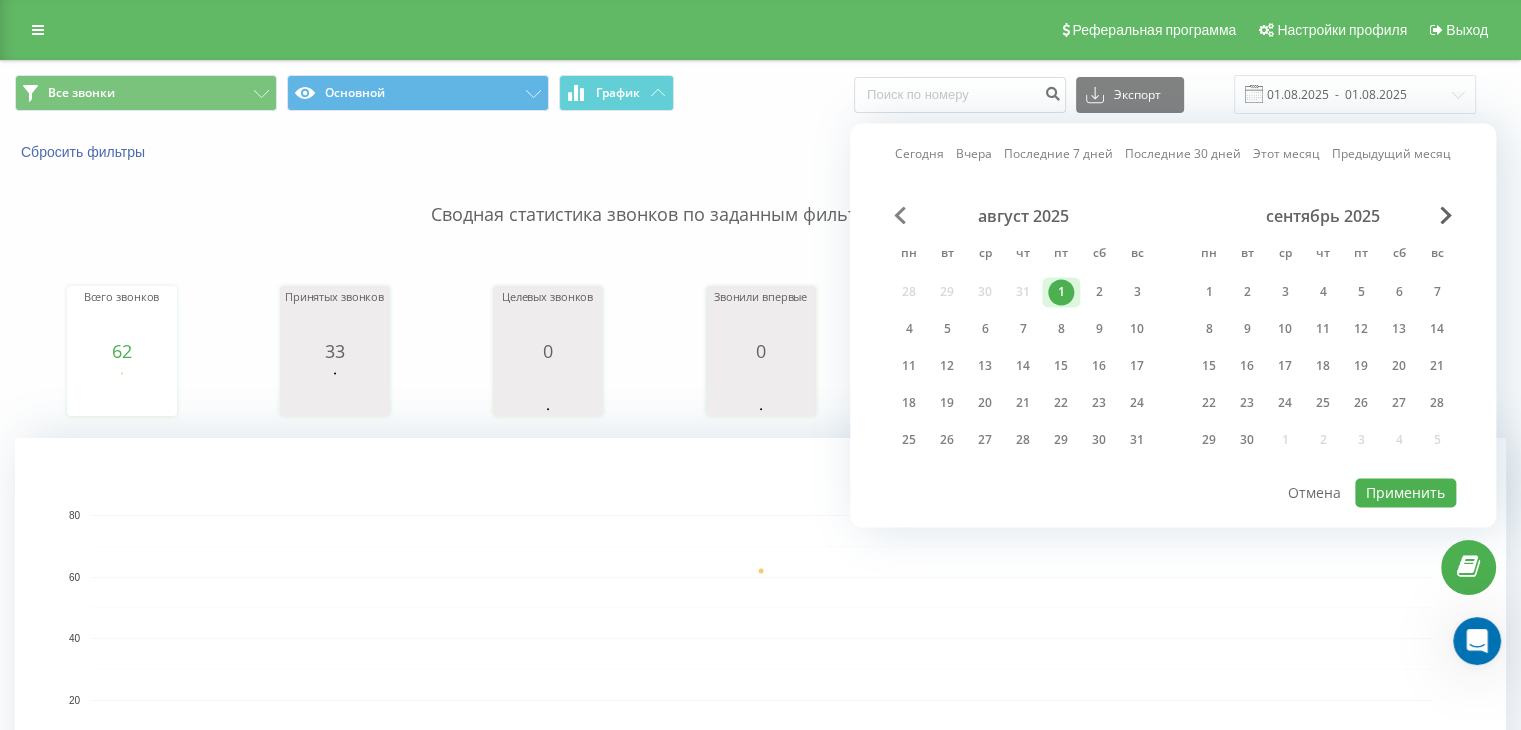 click at bounding box center (900, 215) 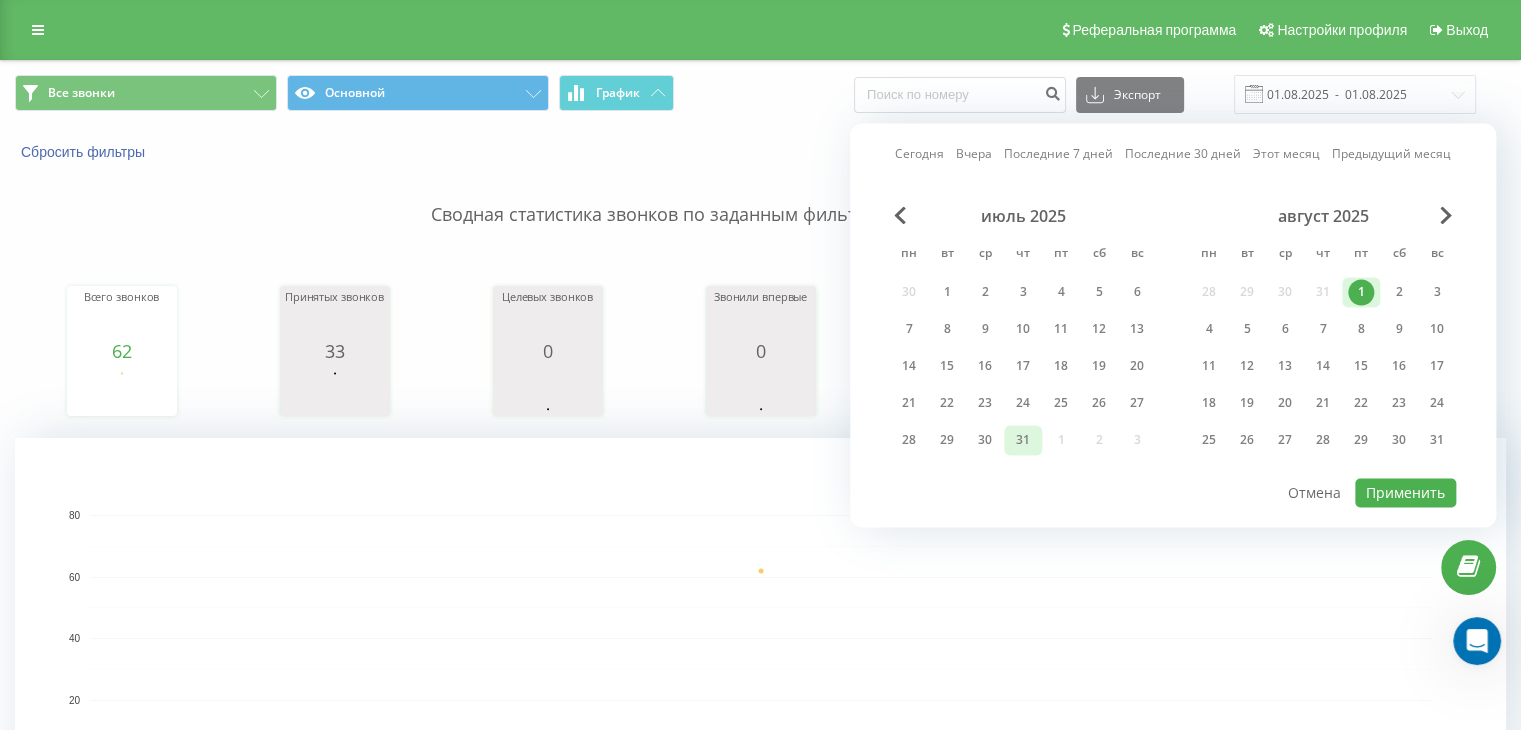 click on "31" at bounding box center (1023, 440) 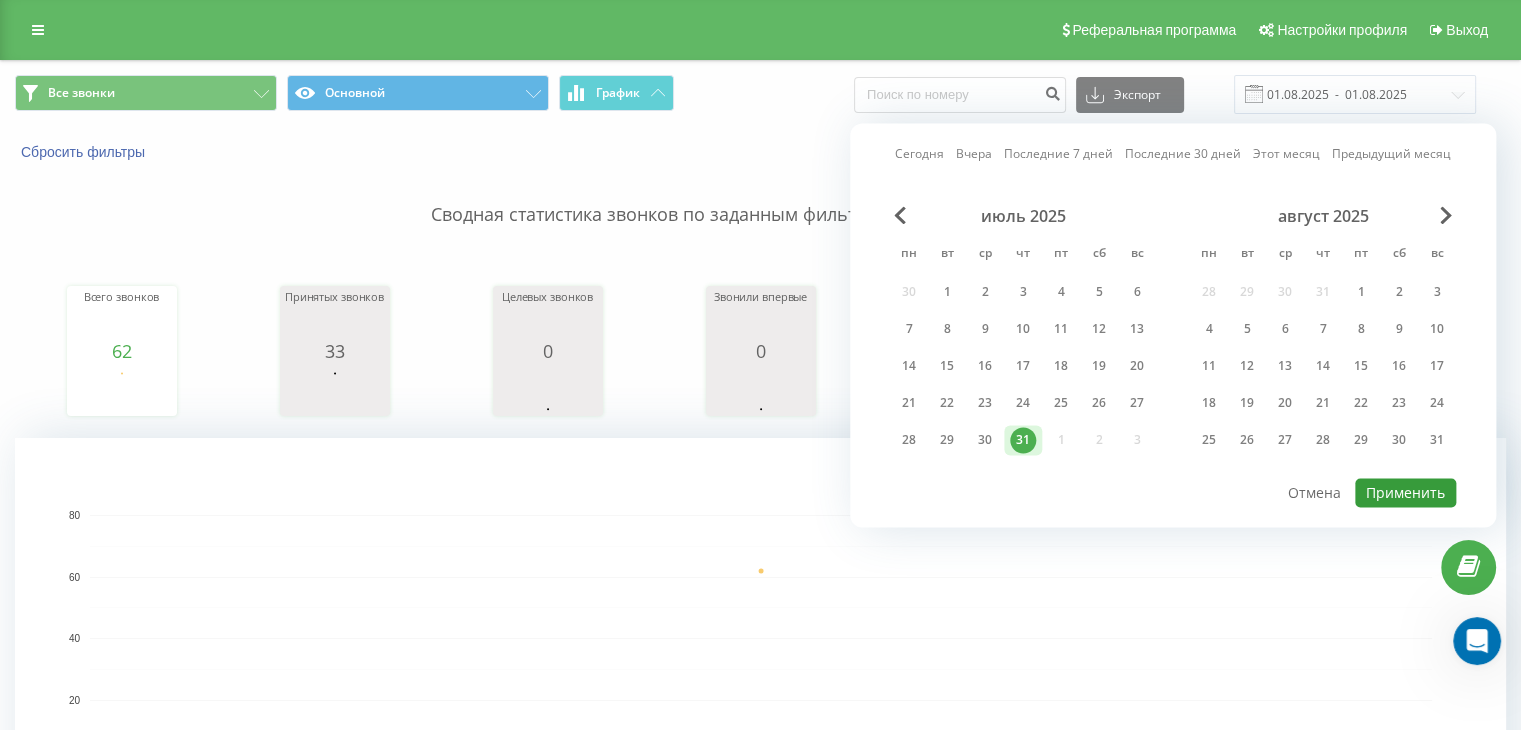 click on "Применить" at bounding box center (1405, 492) 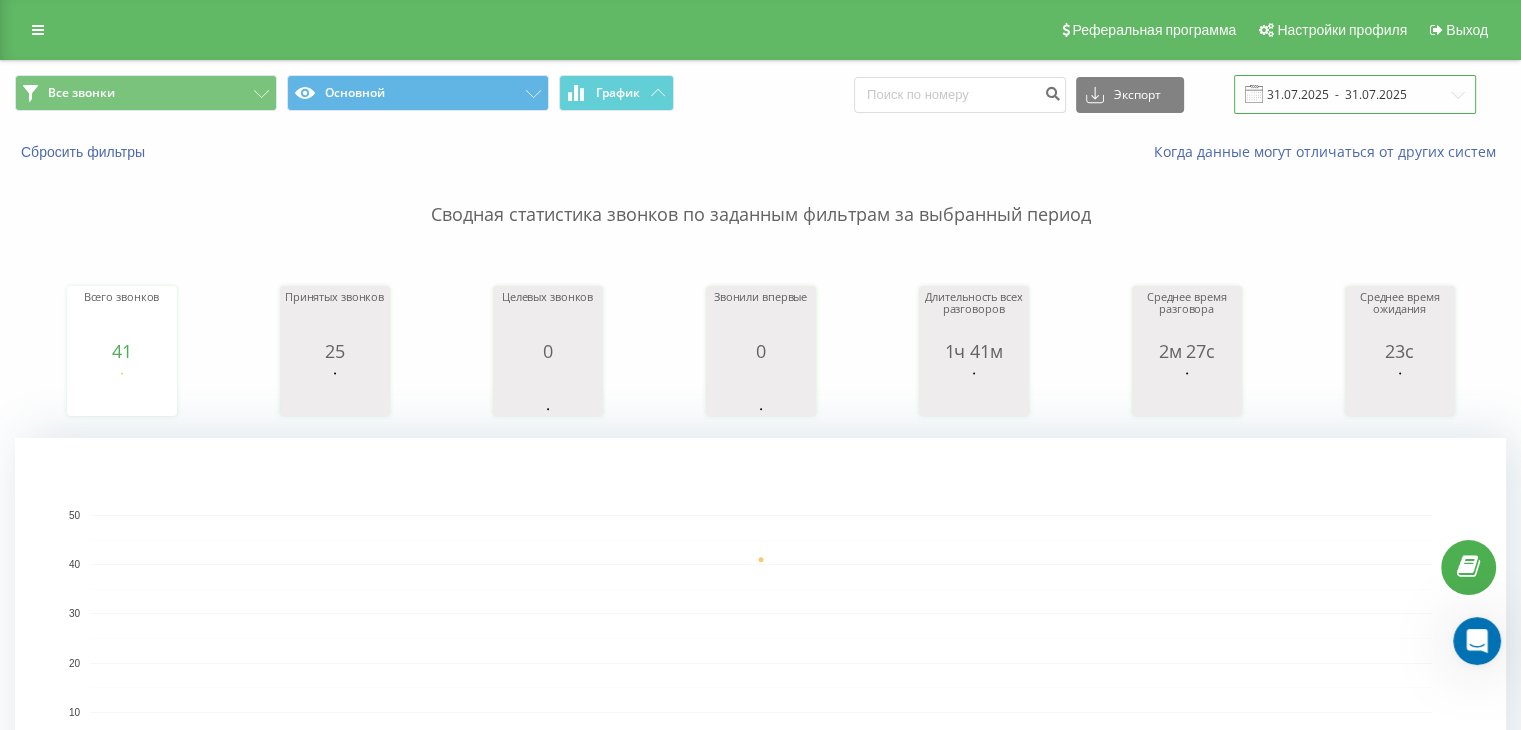 click on "31.07.2025  -  31.07.2025" at bounding box center [1355, 94] 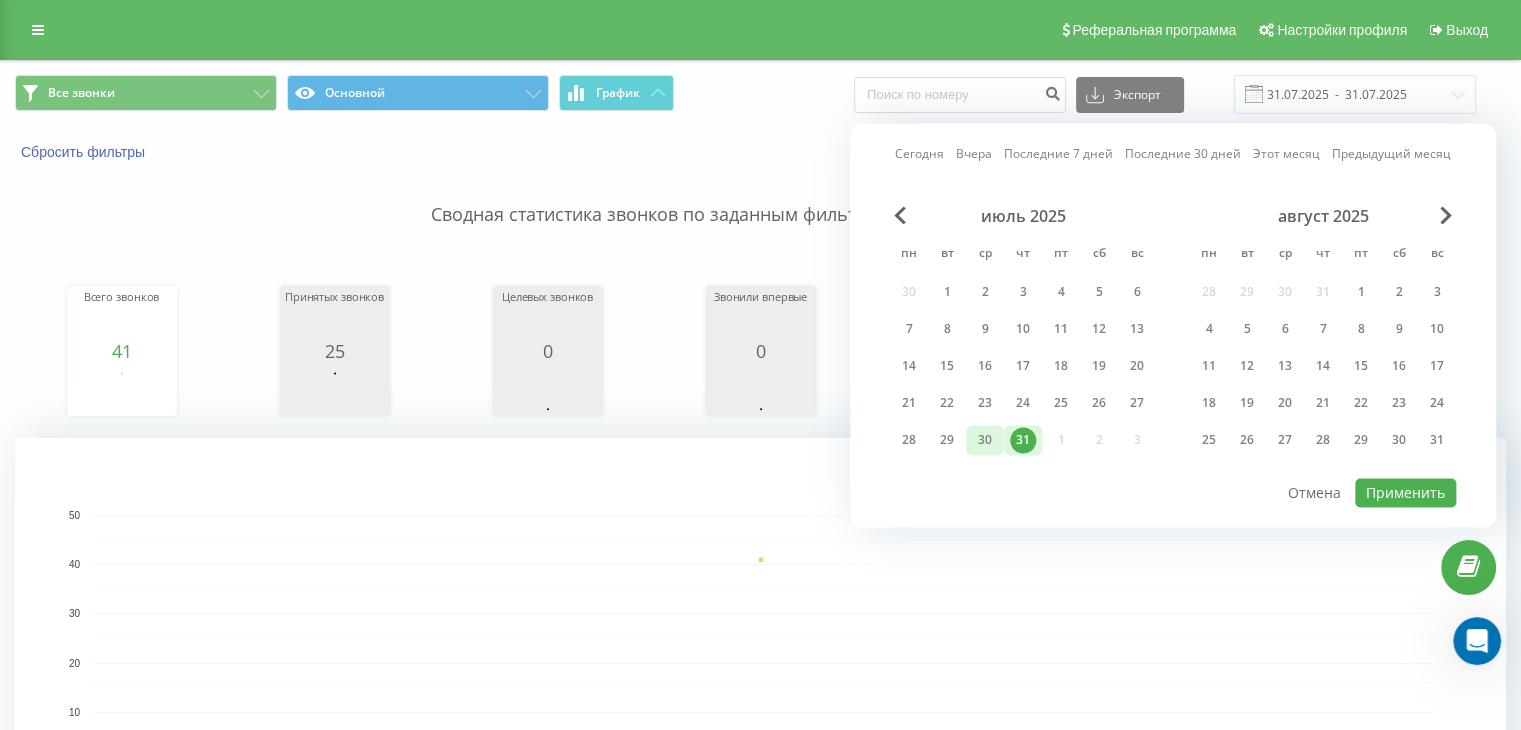 click on "30" at bounding box center [985, 440] 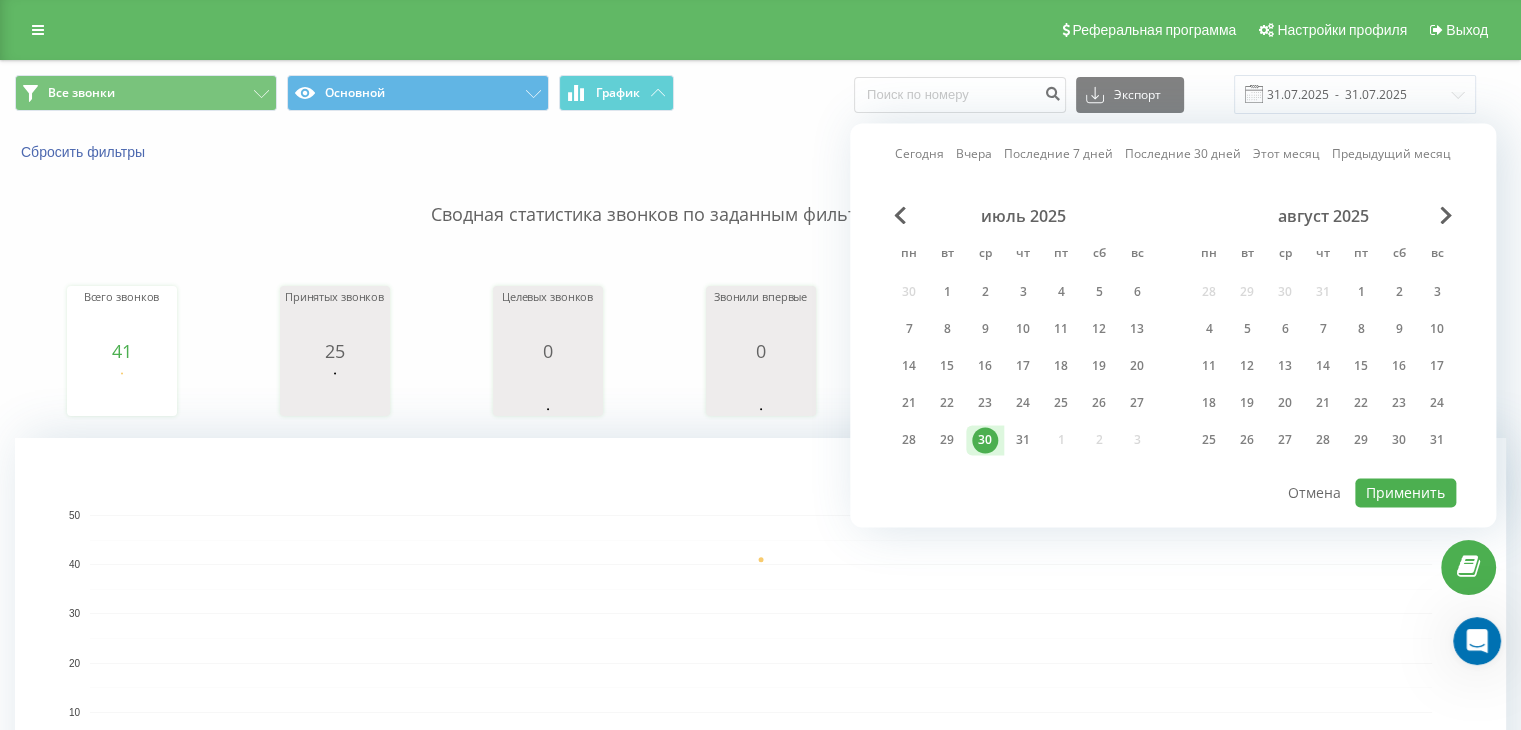 click on "30" at bounding box center [985, 440] 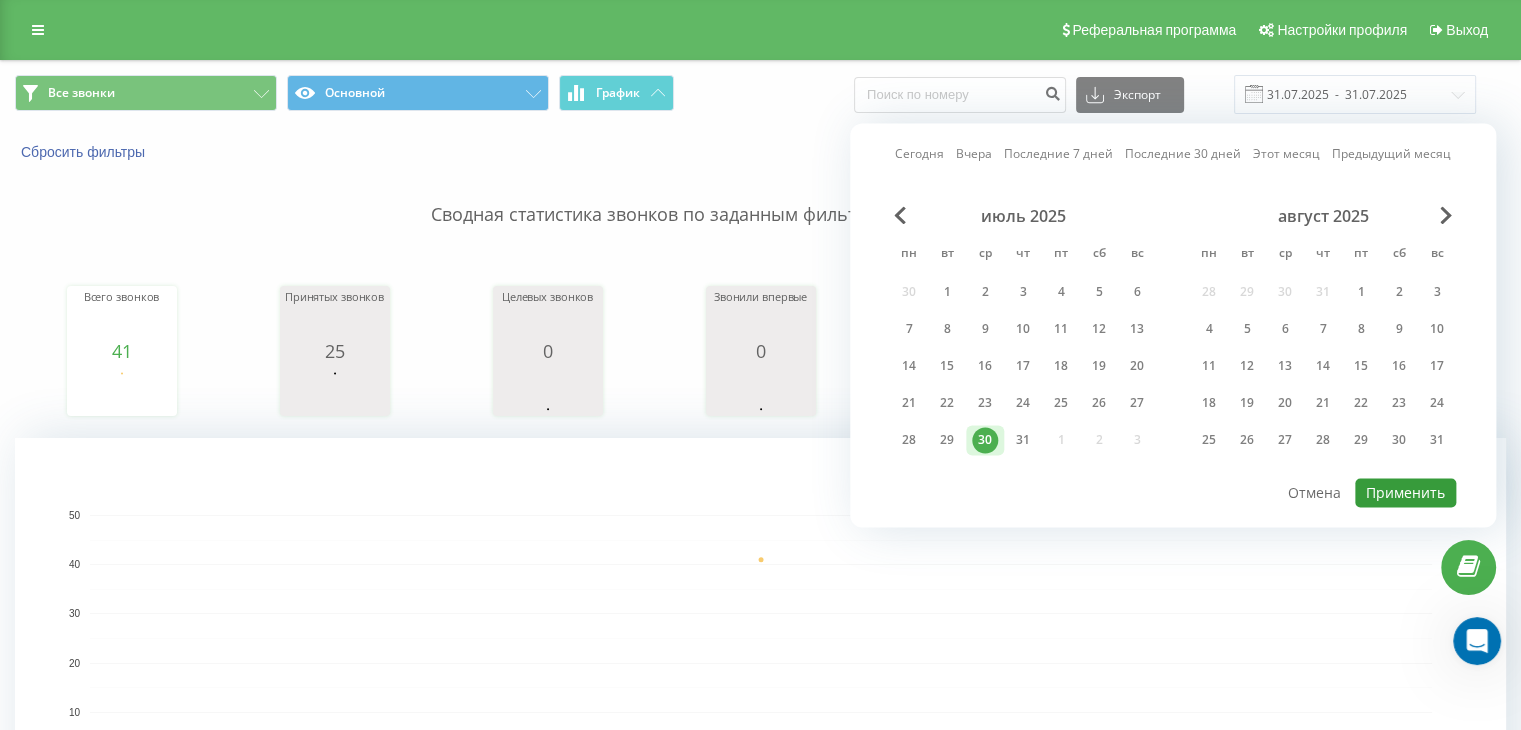 click on "Применить" at bounding box center [1405, 492] 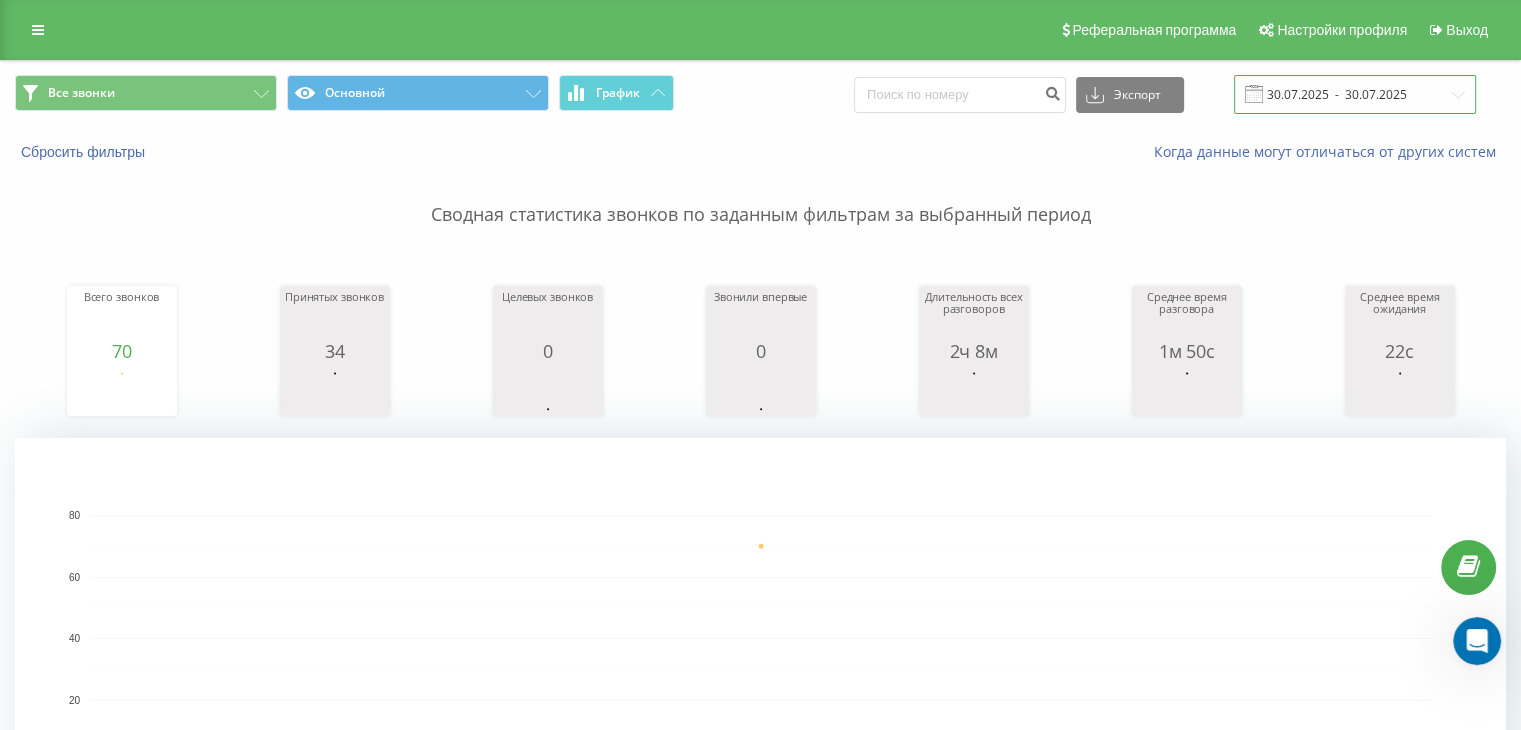click on "30.07.2025  -  30.07.2025" at bounding box center (1355, 94) 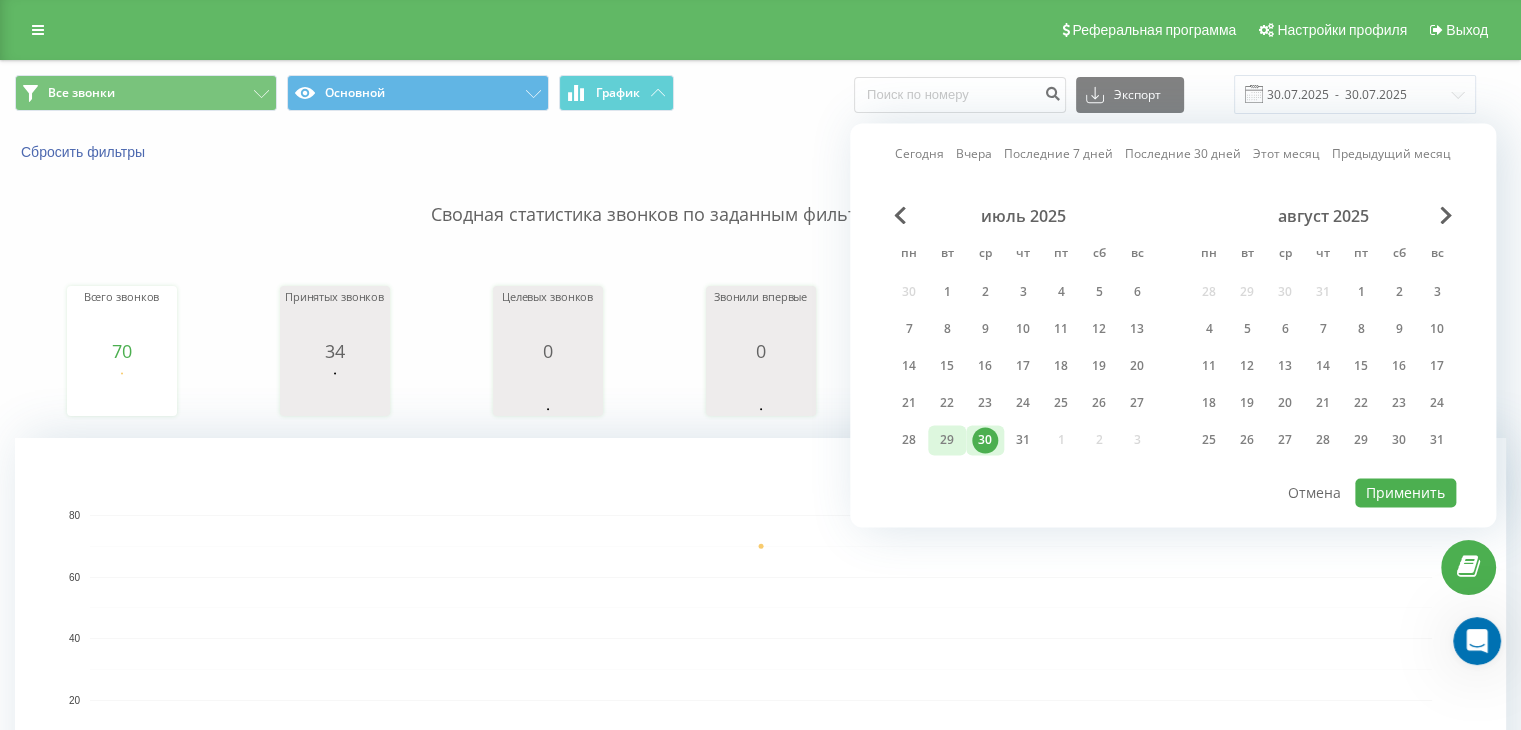click on "29" at bounding box center (947, 440) 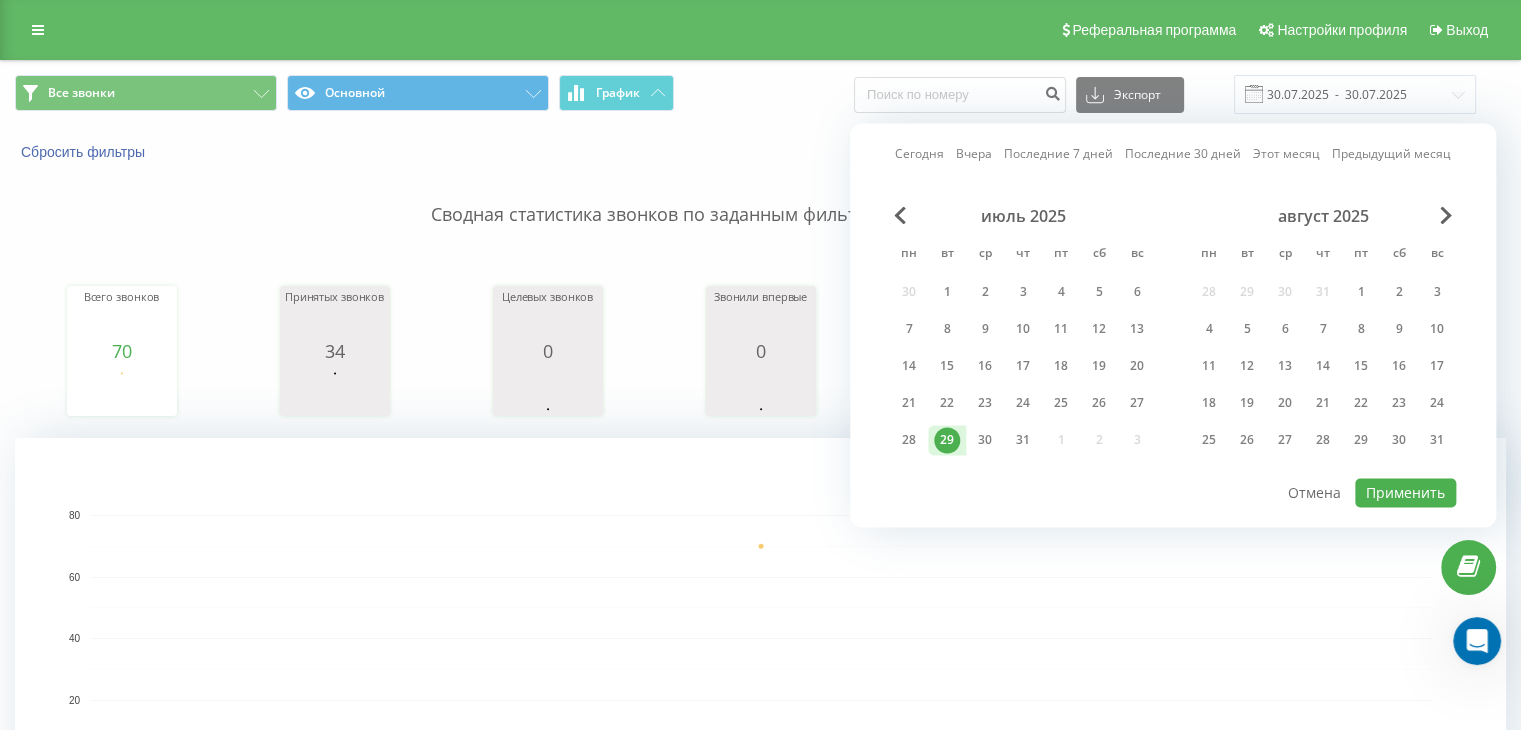 click on "29" at bounding box center (947, 440) 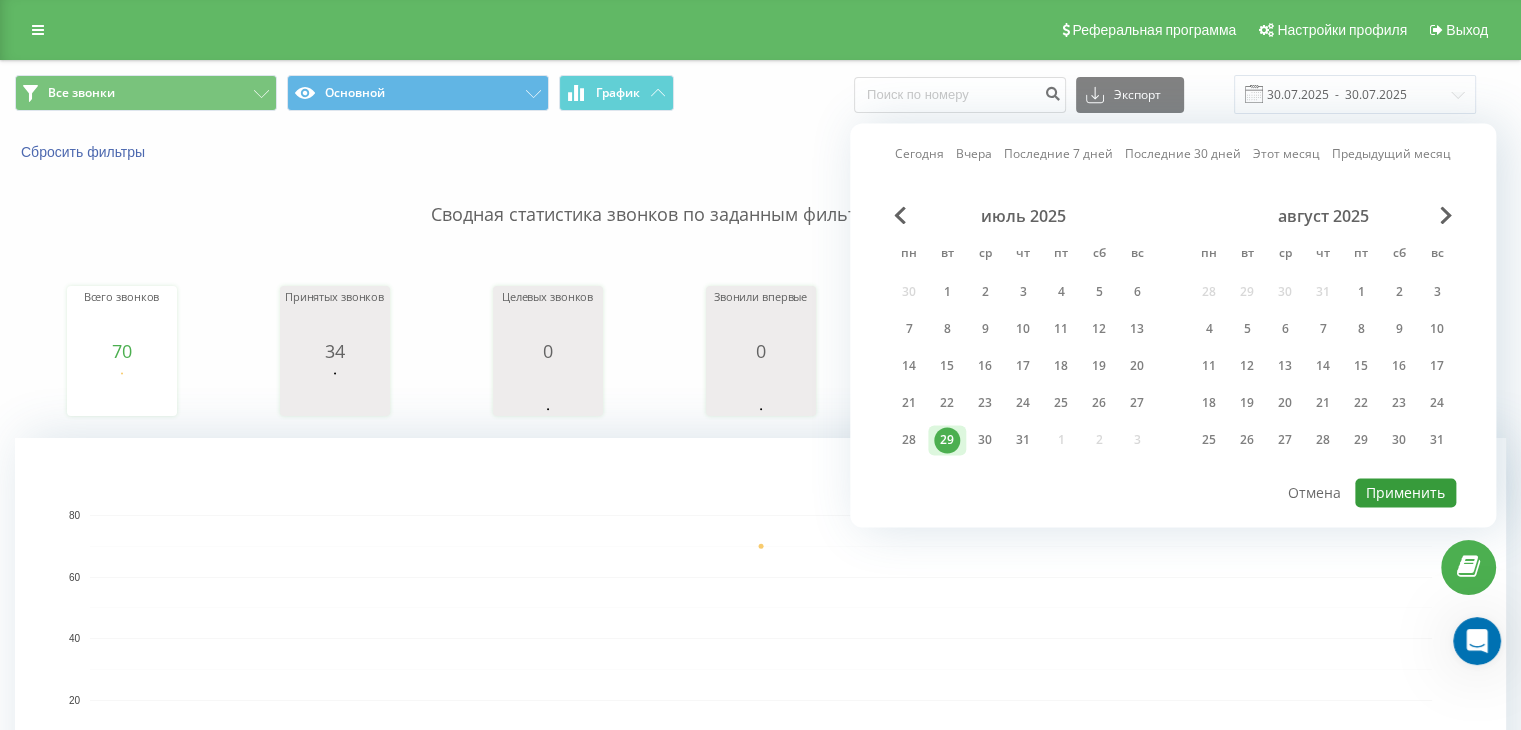 click on "Применить" at bounding box center (1405, 492) 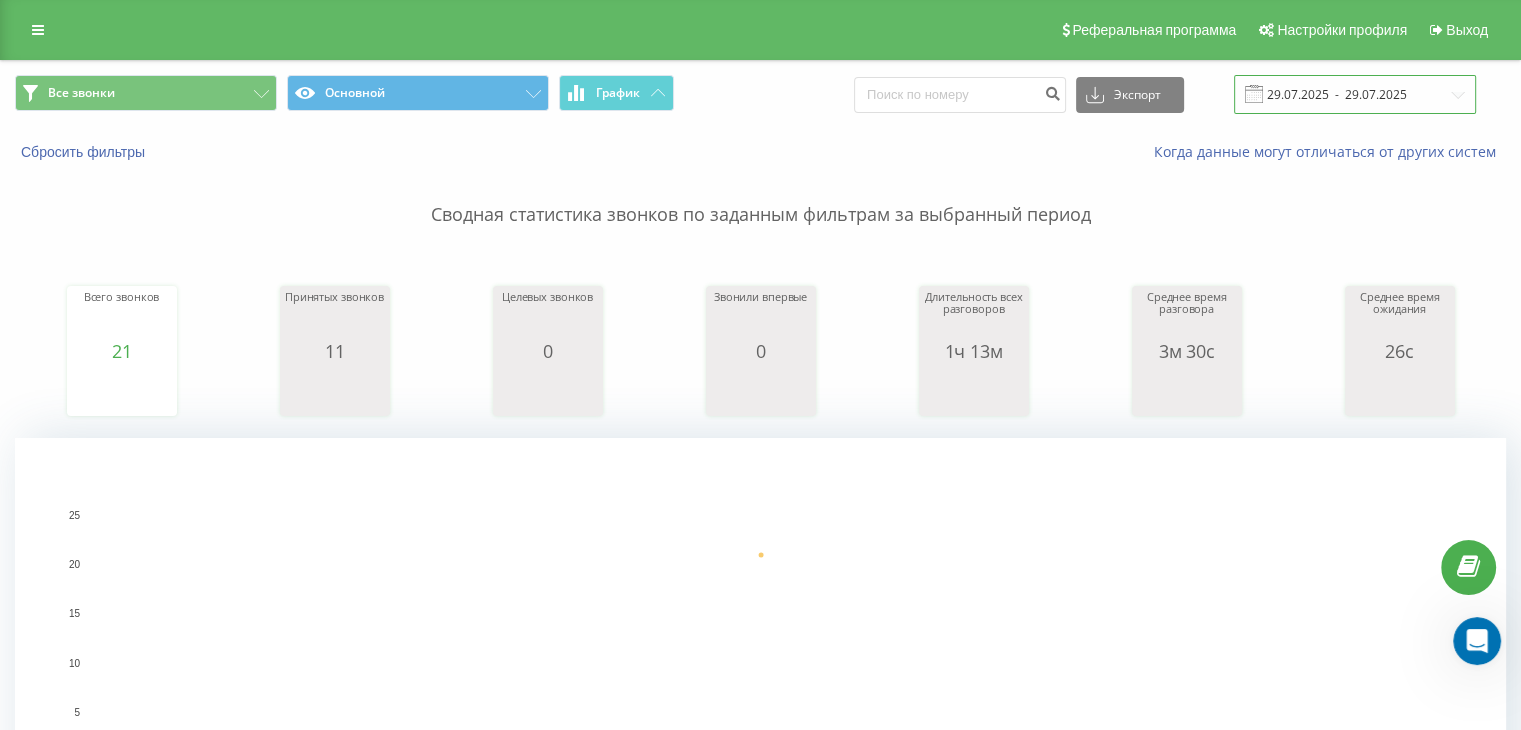 click on "29.07.2025  -  29.07.2025" at bounding box center [1355, 94] 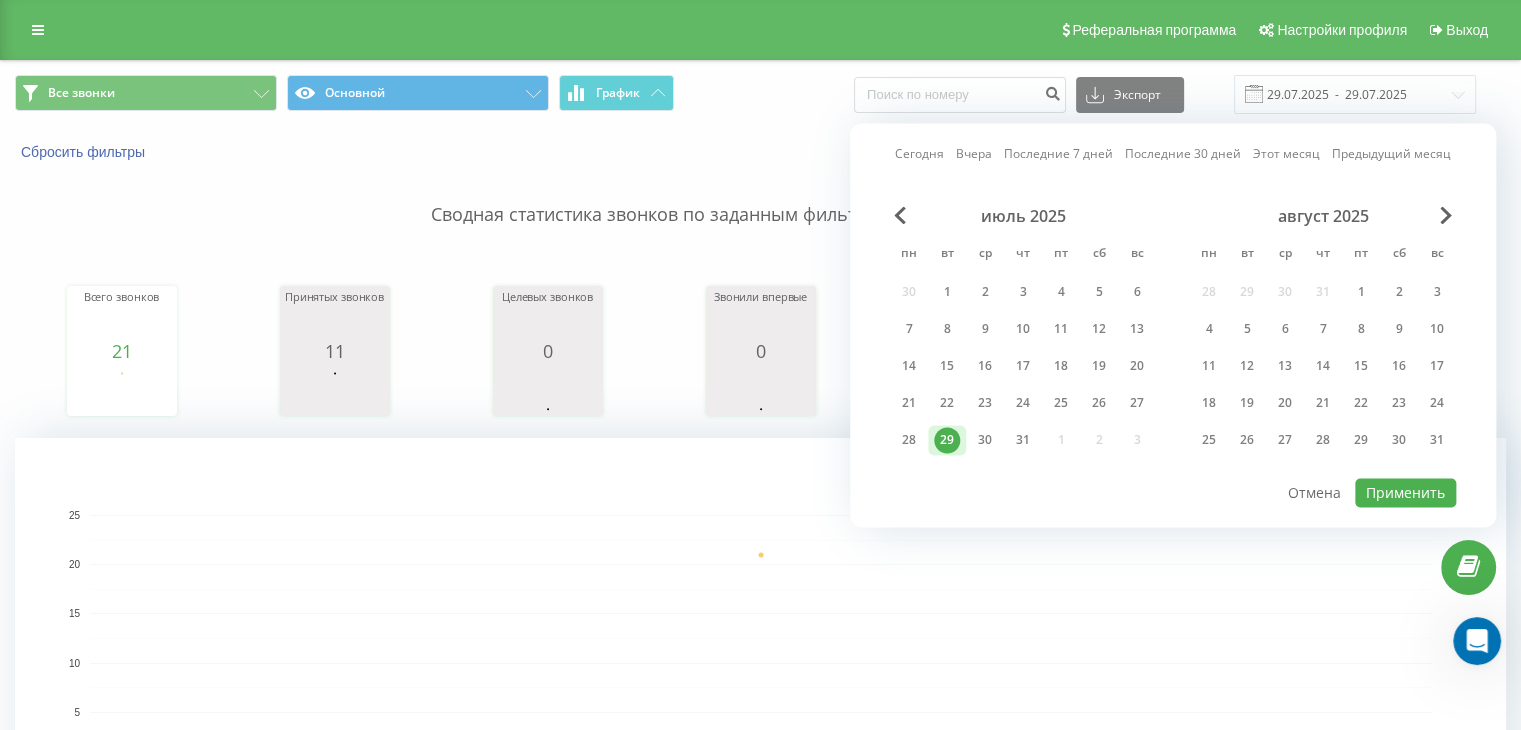 click 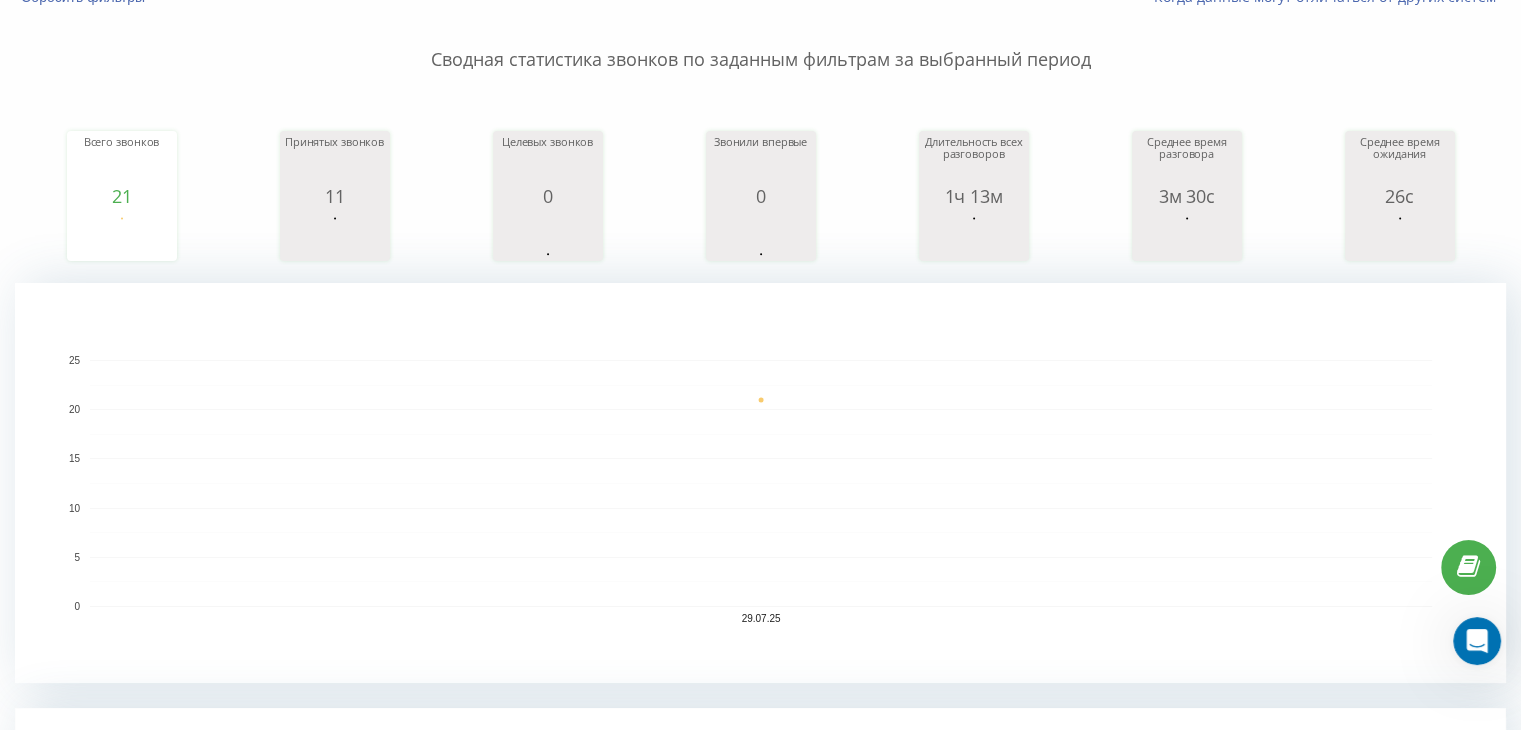 scroll, scrollTop: 60, scrollLeft: 0, axis: vertical 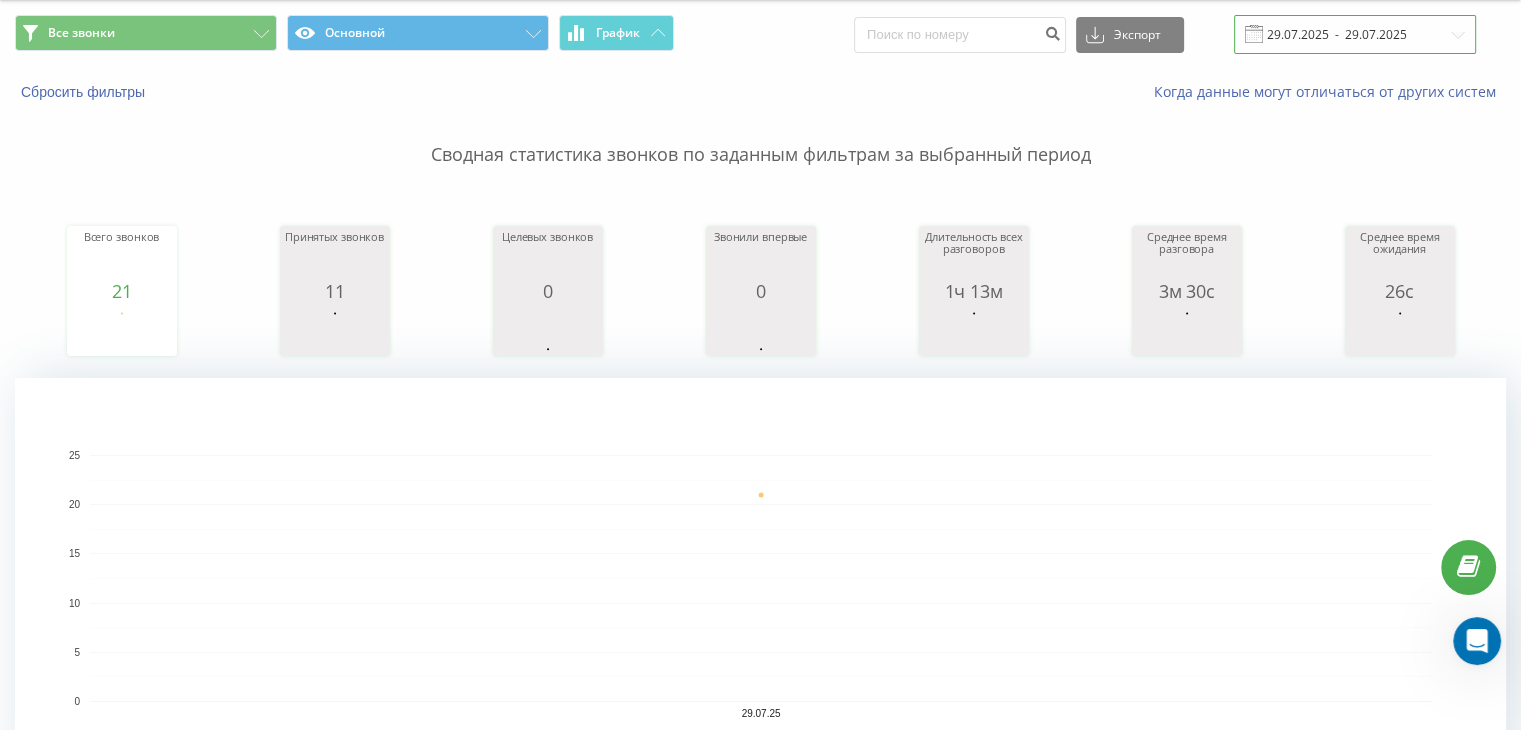 click on "29.07.2025  -  29.07.2025" at bounding box center [1355, 34] 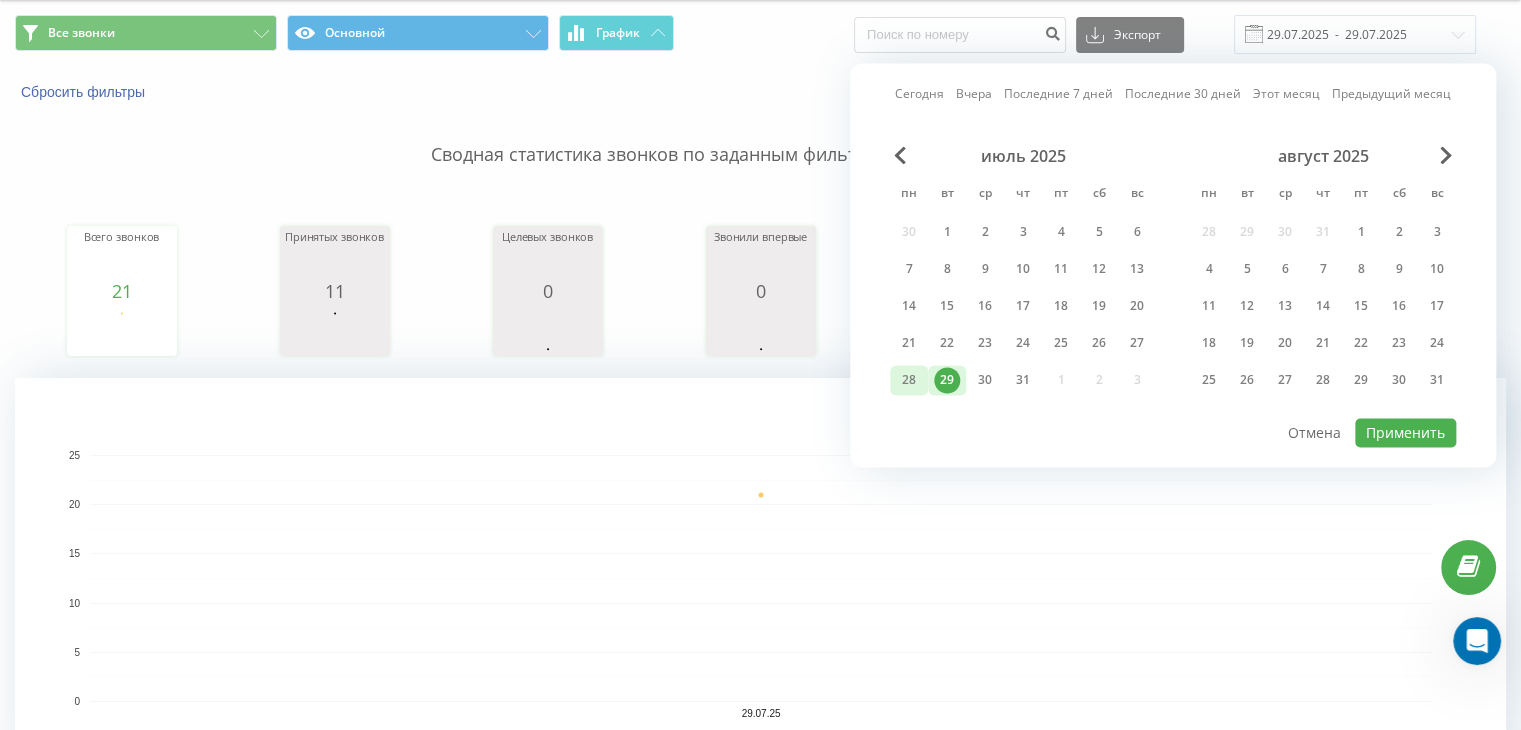 click on "28" at bounding box center [909, 380] 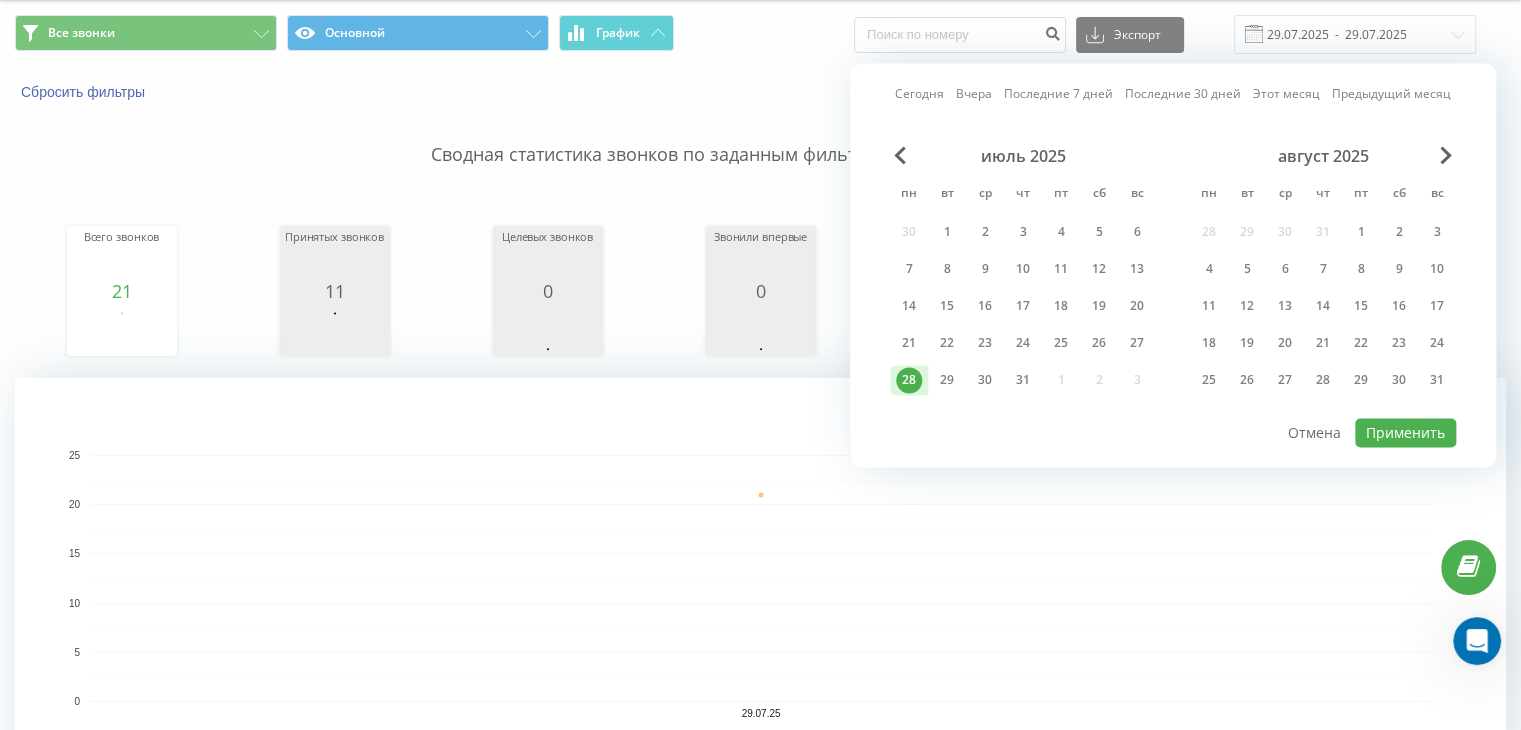 click on "28" at bounding box center [909, 380] 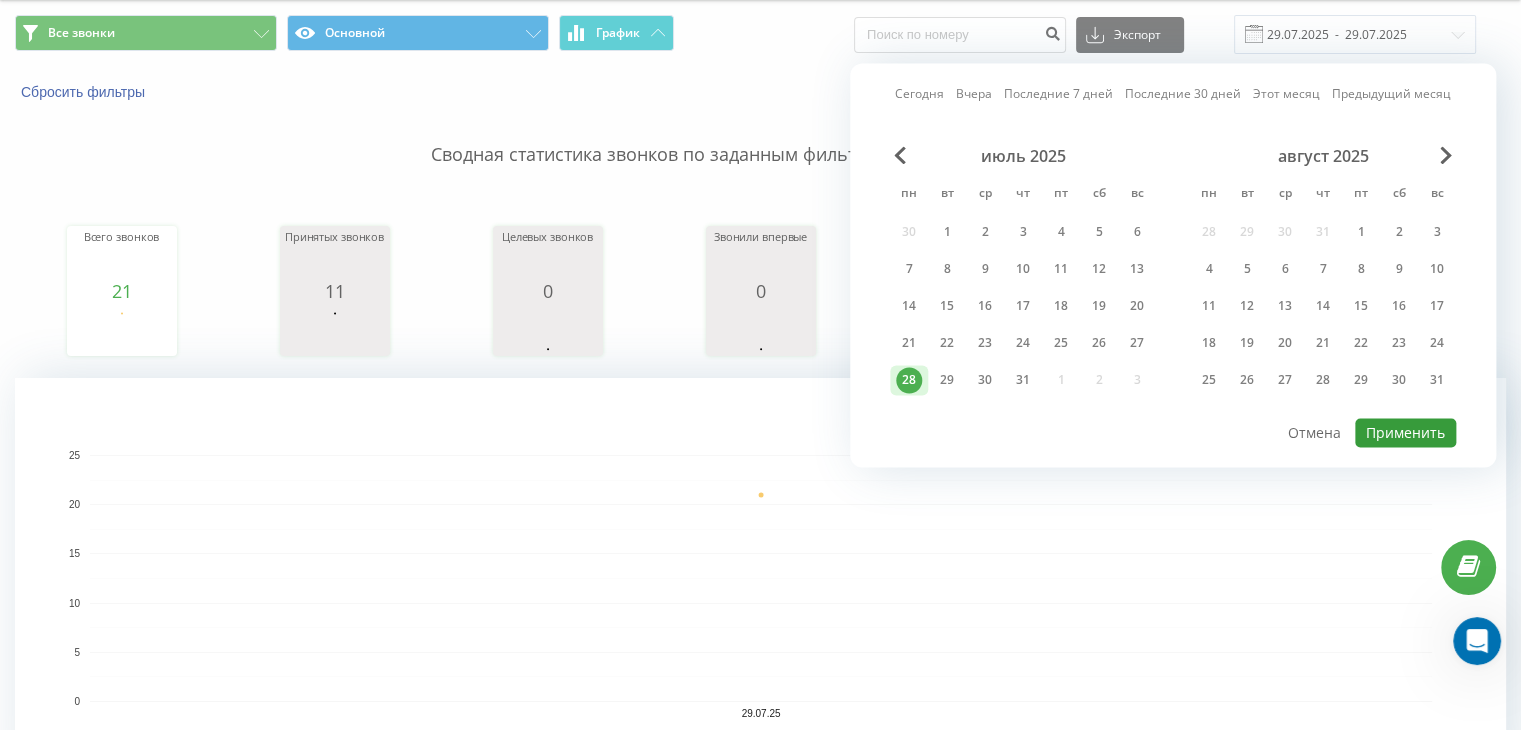 click on "Применить" at bounding box center (1405, 432) 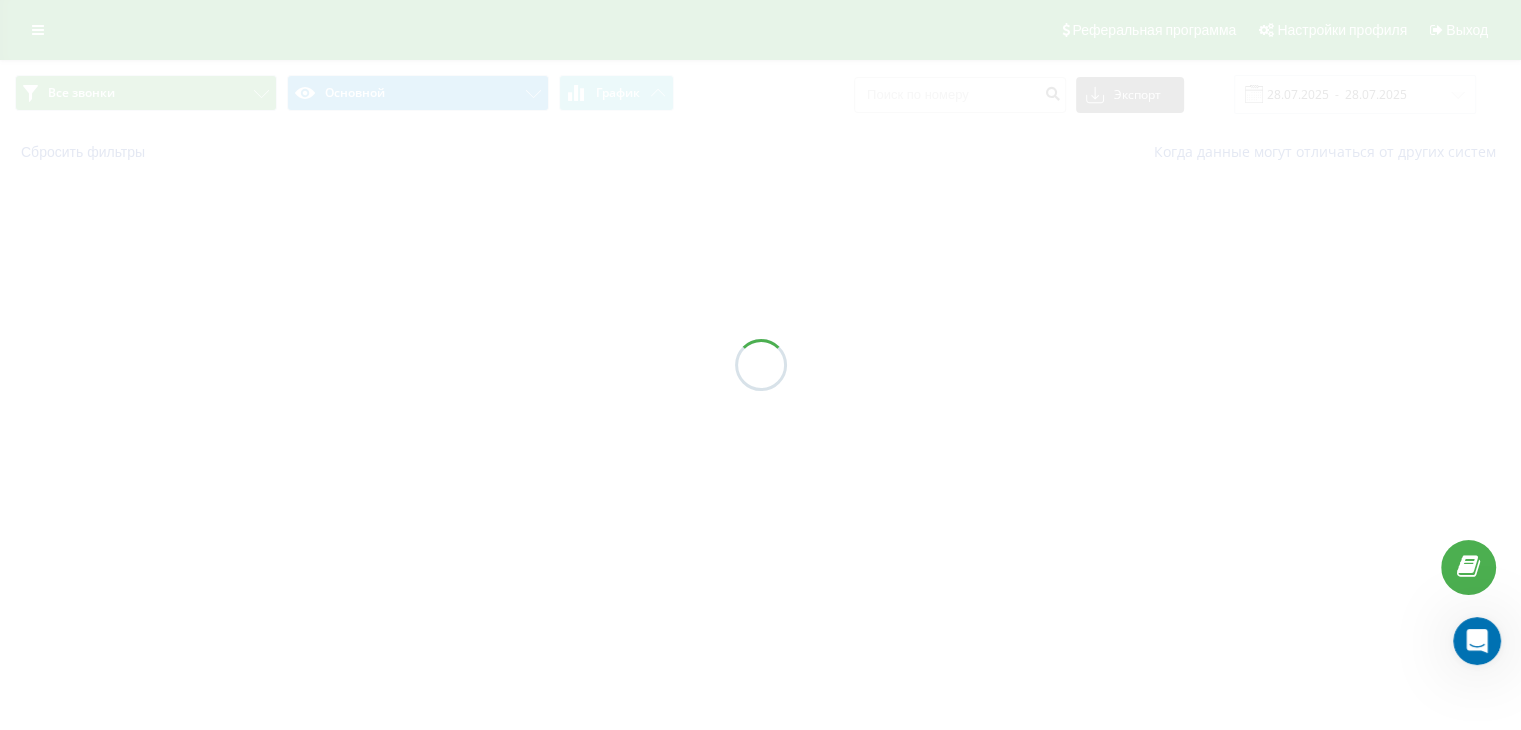 scroll, scrollTop: 0, scrollLeft: 0, axis: both 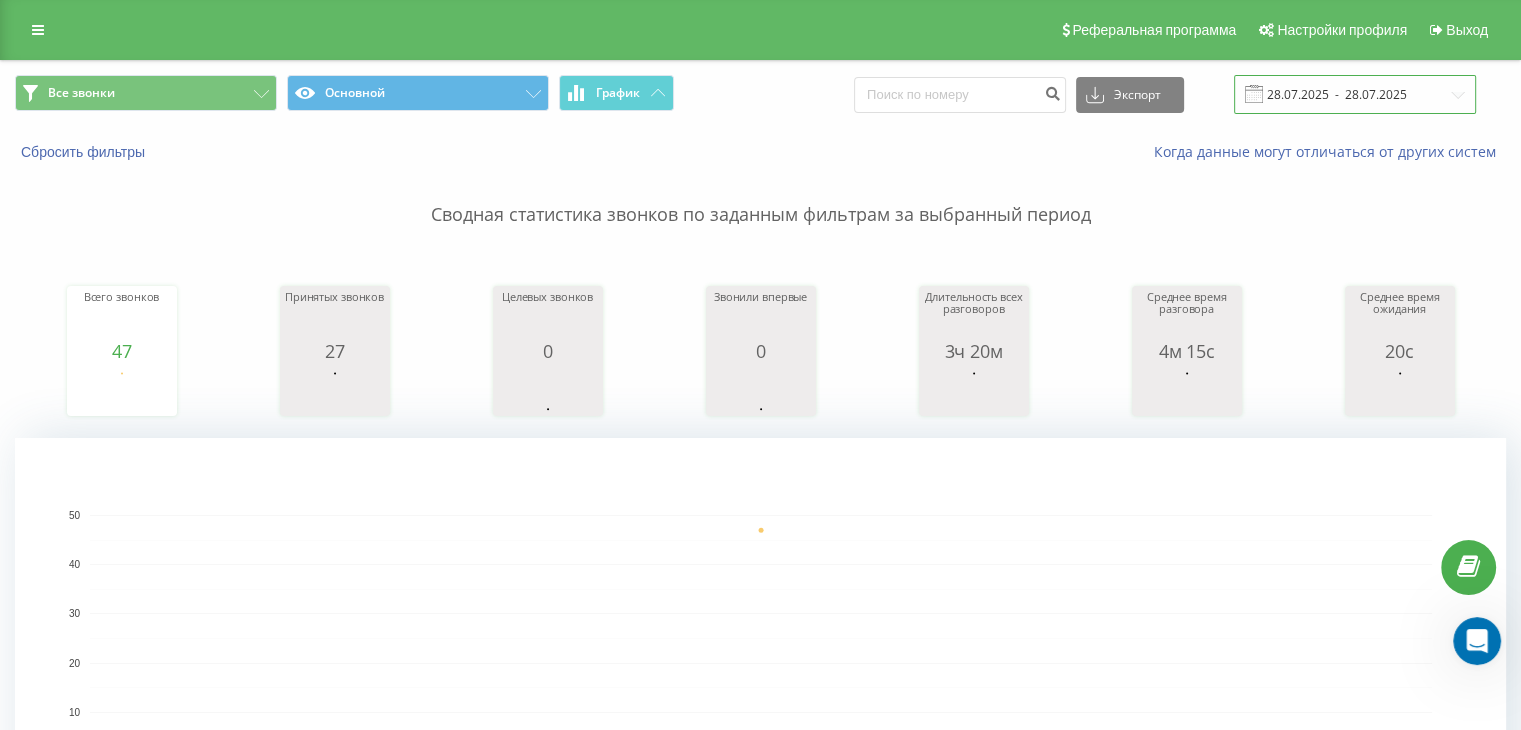 click on "28.07.2025  -  28.07.2025" at bounding box center [1355, 94] 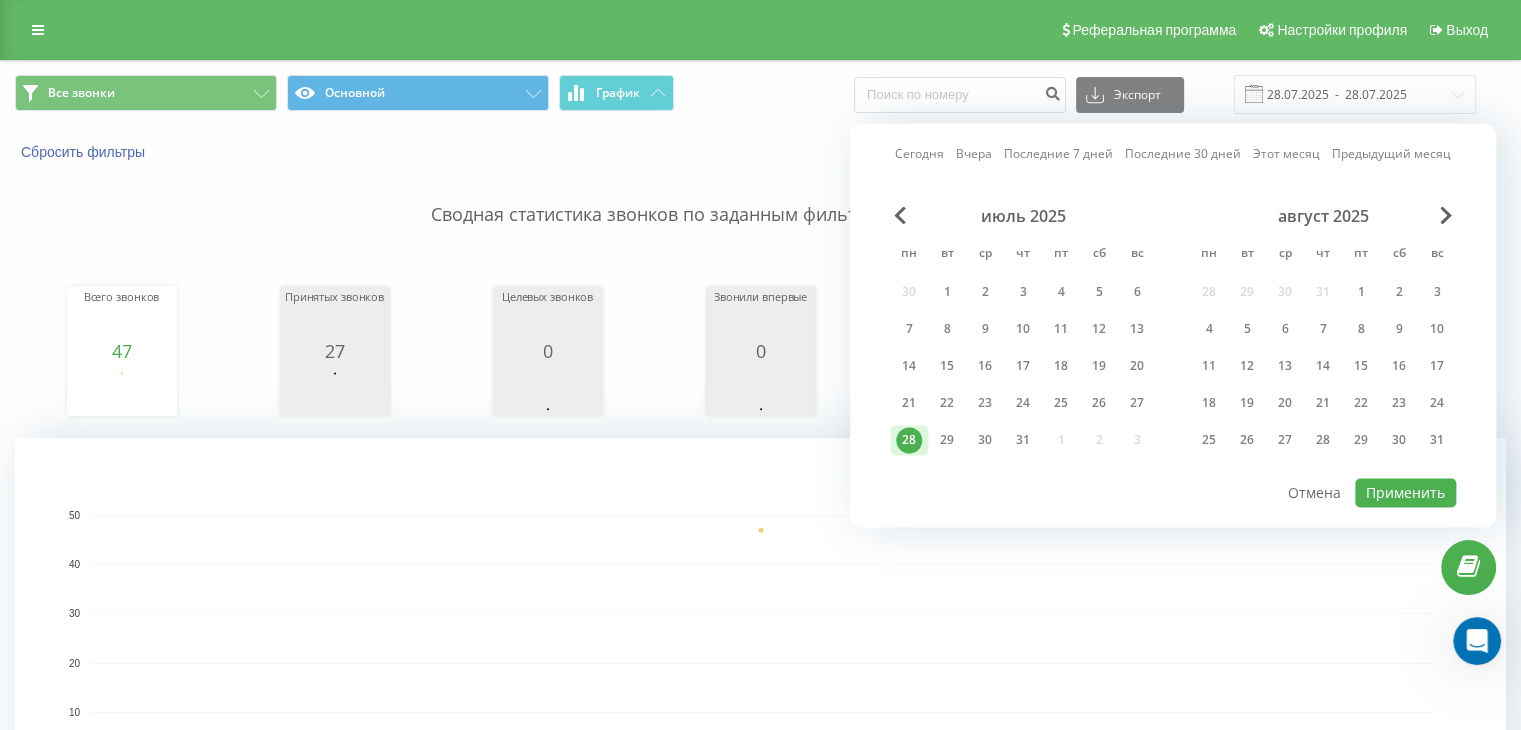 click on "Сегодня" at bounding box center [919, 154] 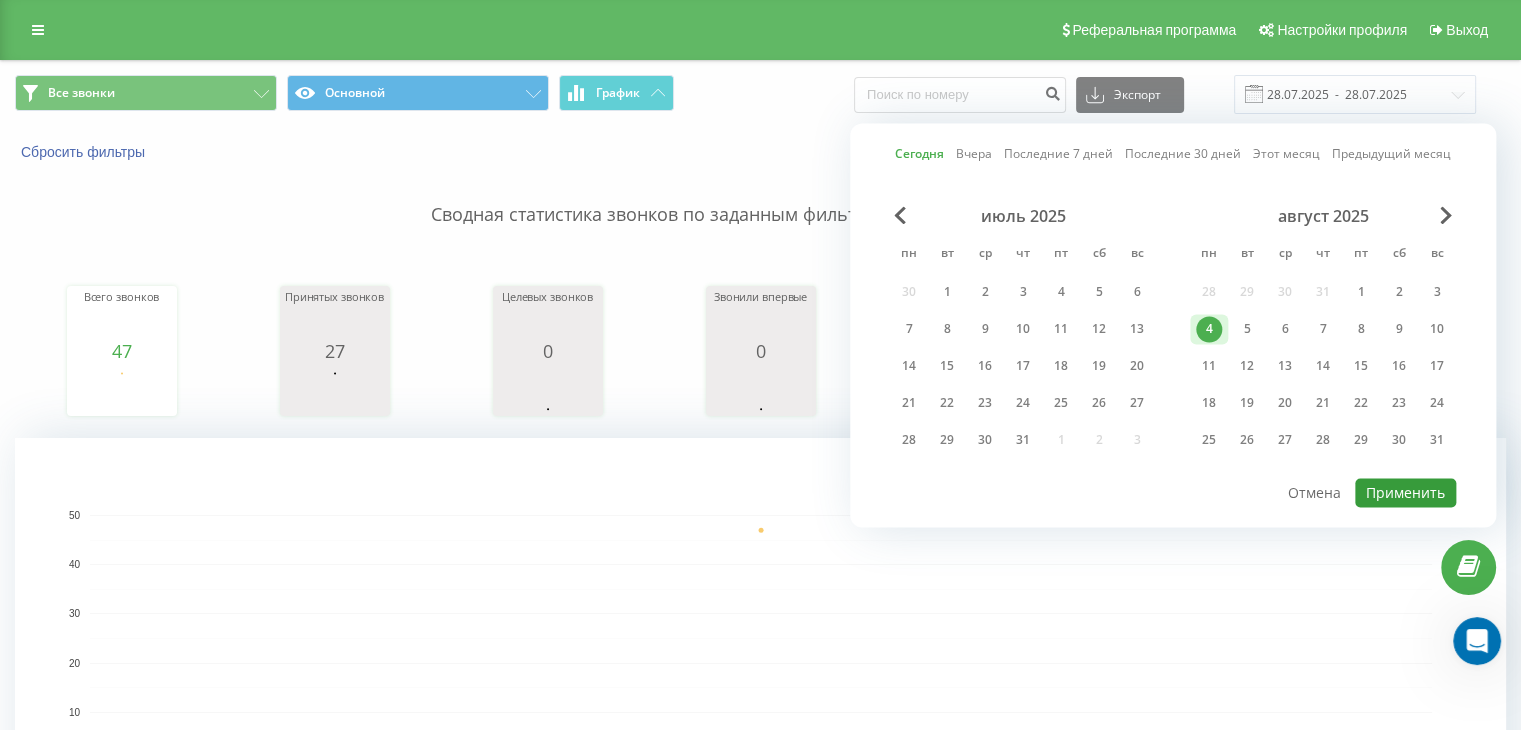 click on "Применить" at bounding box center (1405, 492) 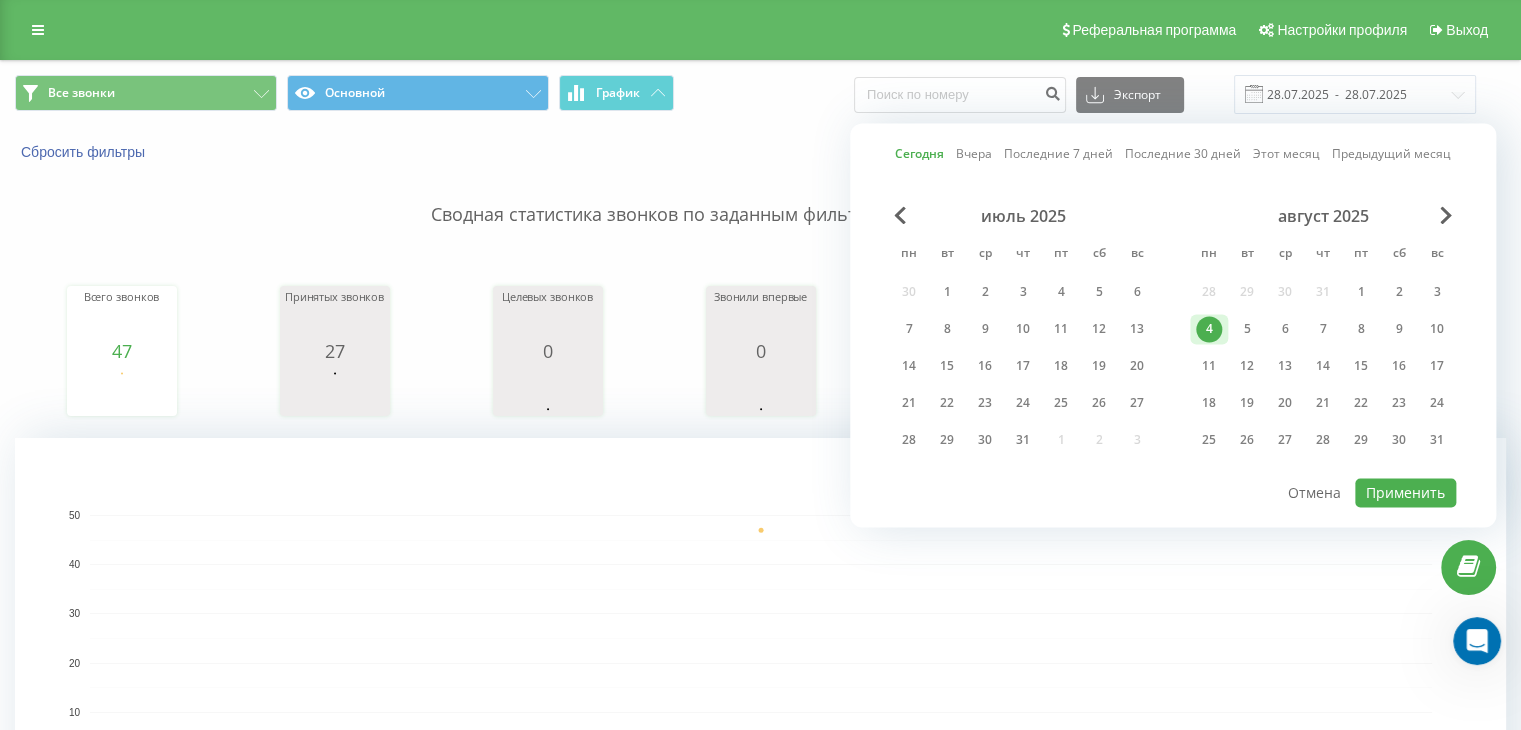 type on "04.08.2025  -  04.08.2025" 